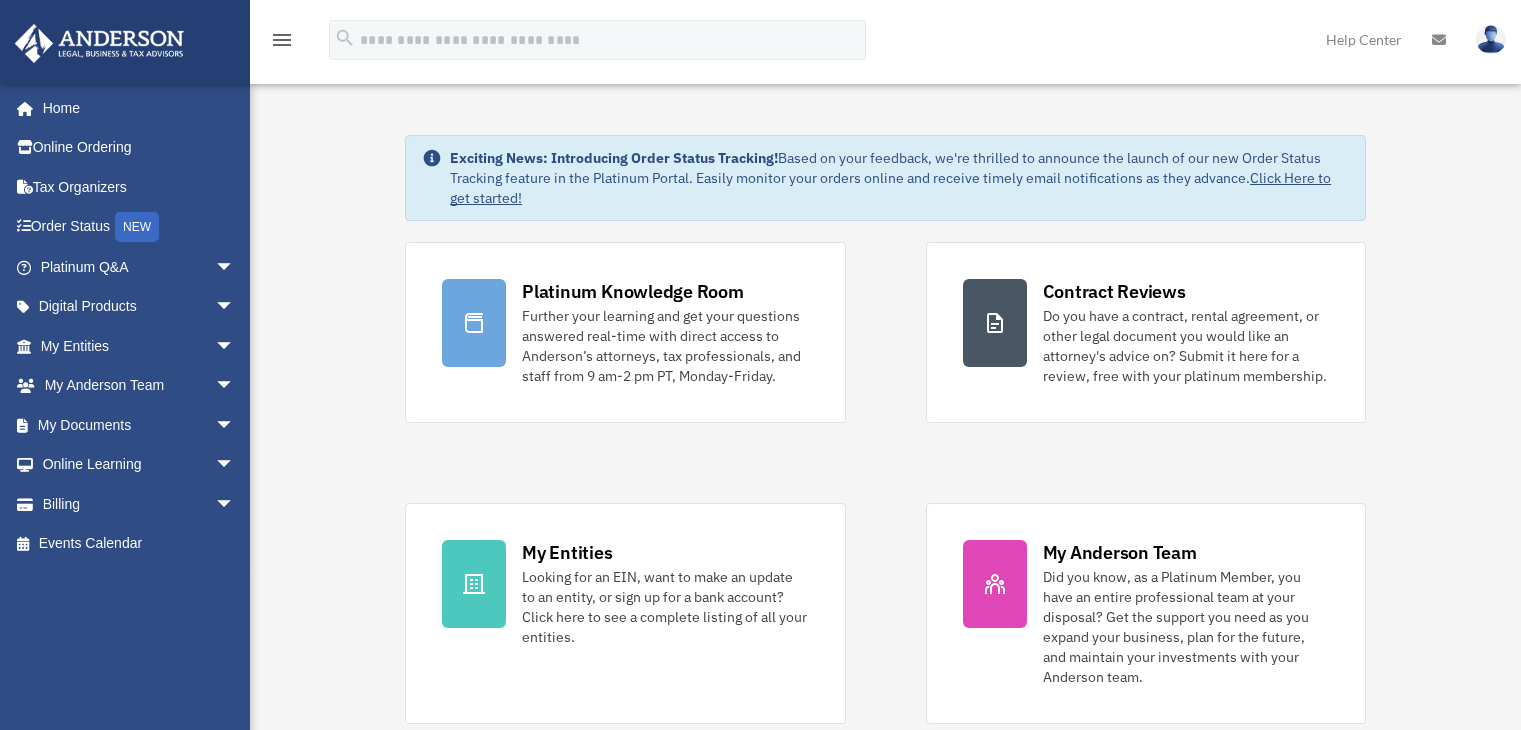 scroll, scrollTop: 0, scrollLeft: 0, axis: both 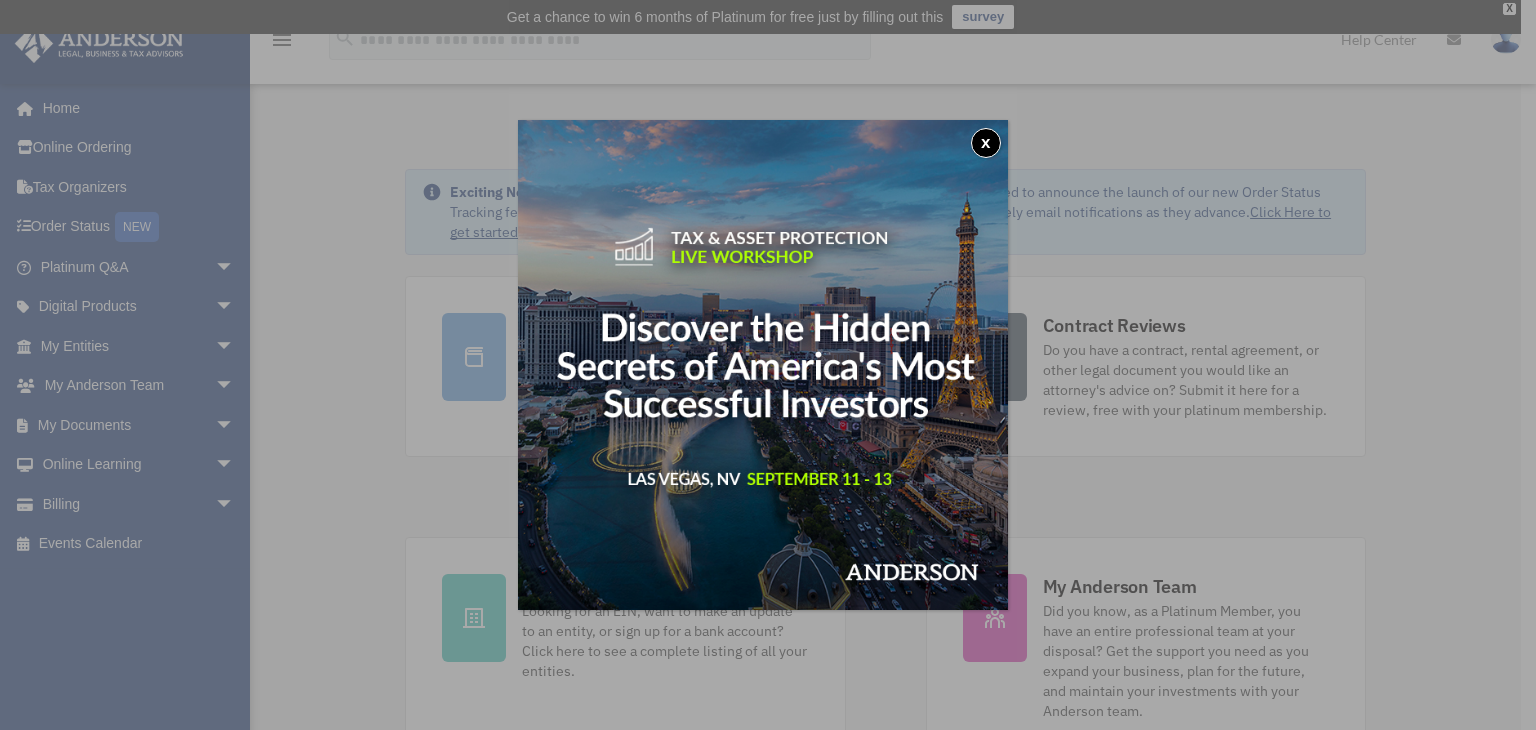 click on "x" at bounding box center [986, 143] 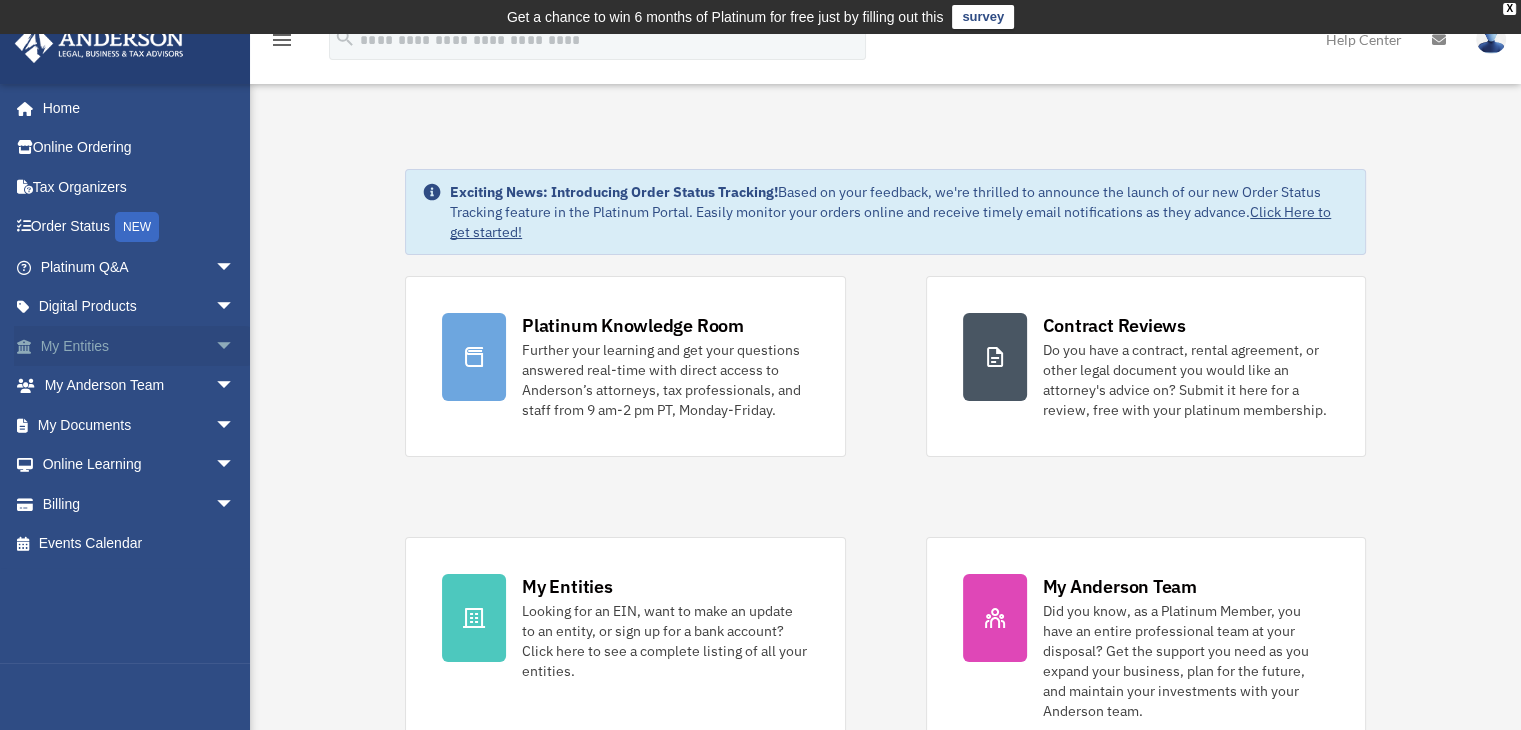 click on "arrow_drop_down" at bounding box center (235, 346) 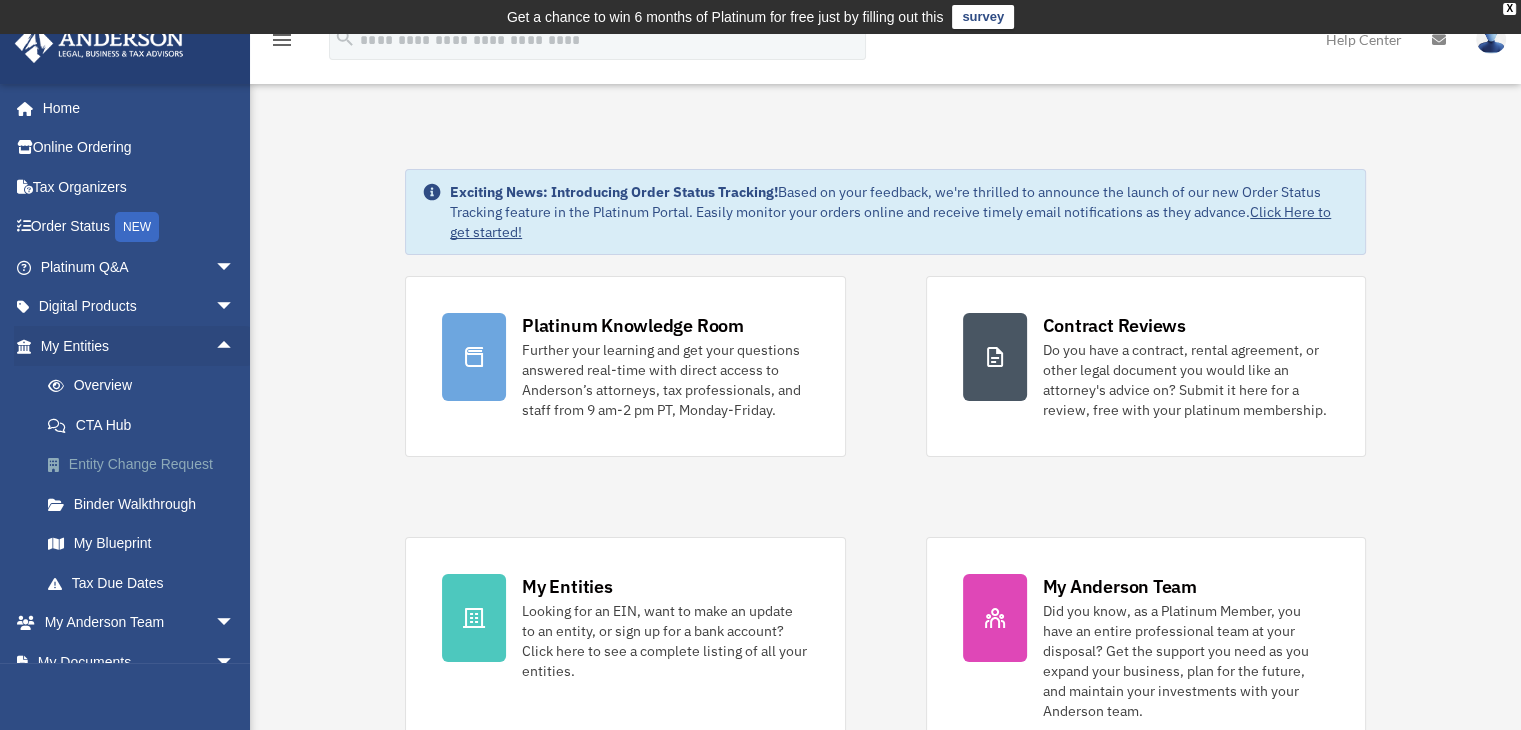 click on "Entity Change Request" at bounding box center [146, 465] 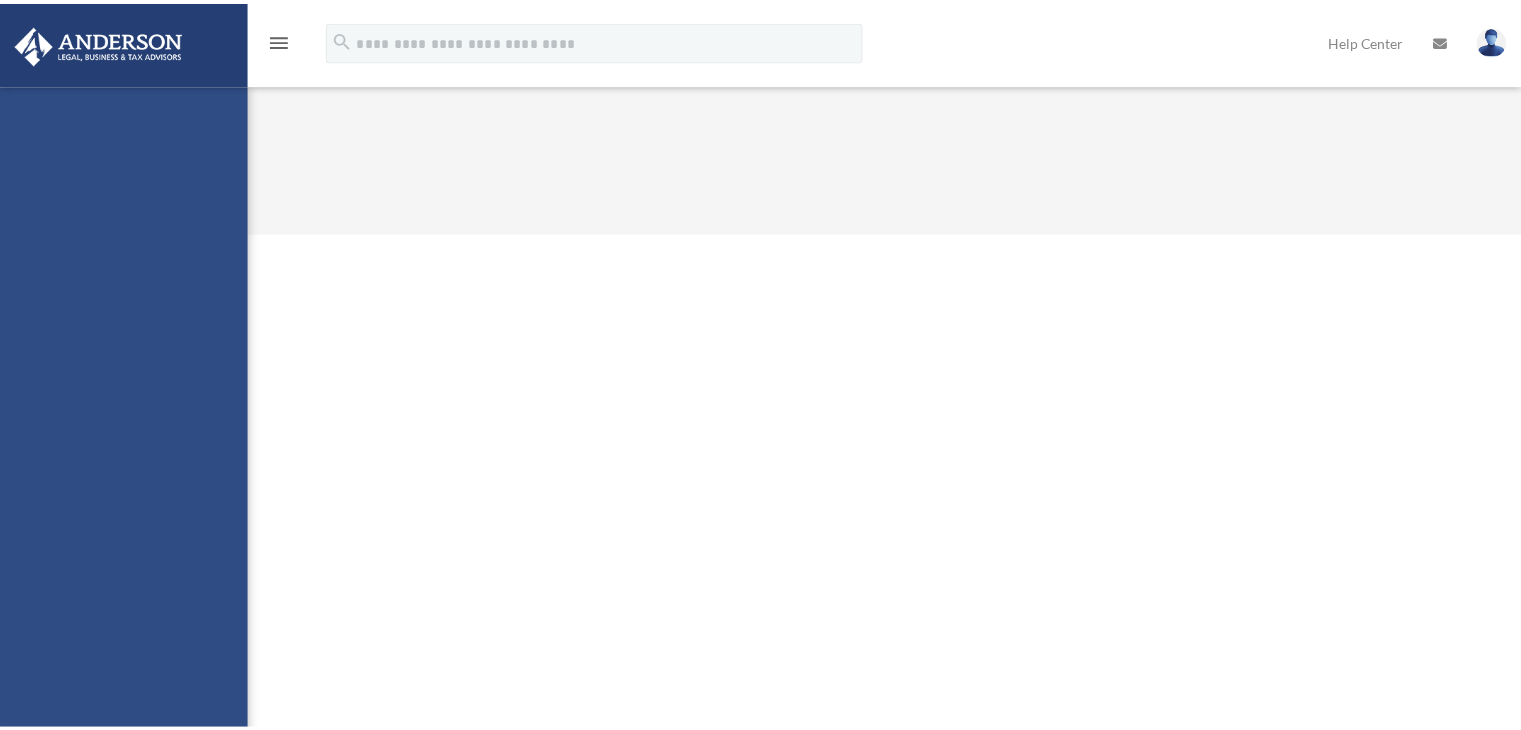 scroll, scrollTop: 0, scrollLeft: 0, axis: both 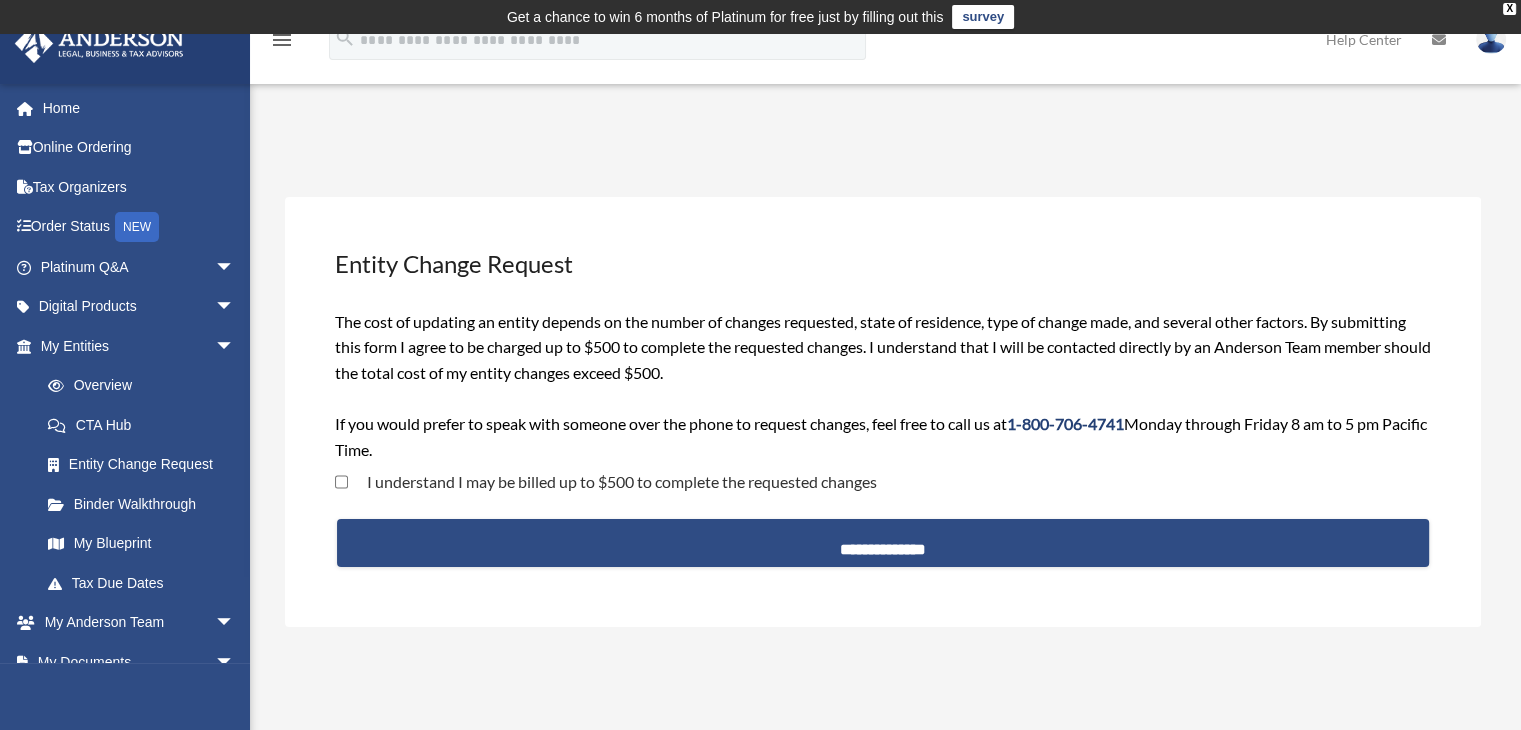 click on "I understand I may be billed up to $500 to complete the requested changes" at bounding box center [612, 482] 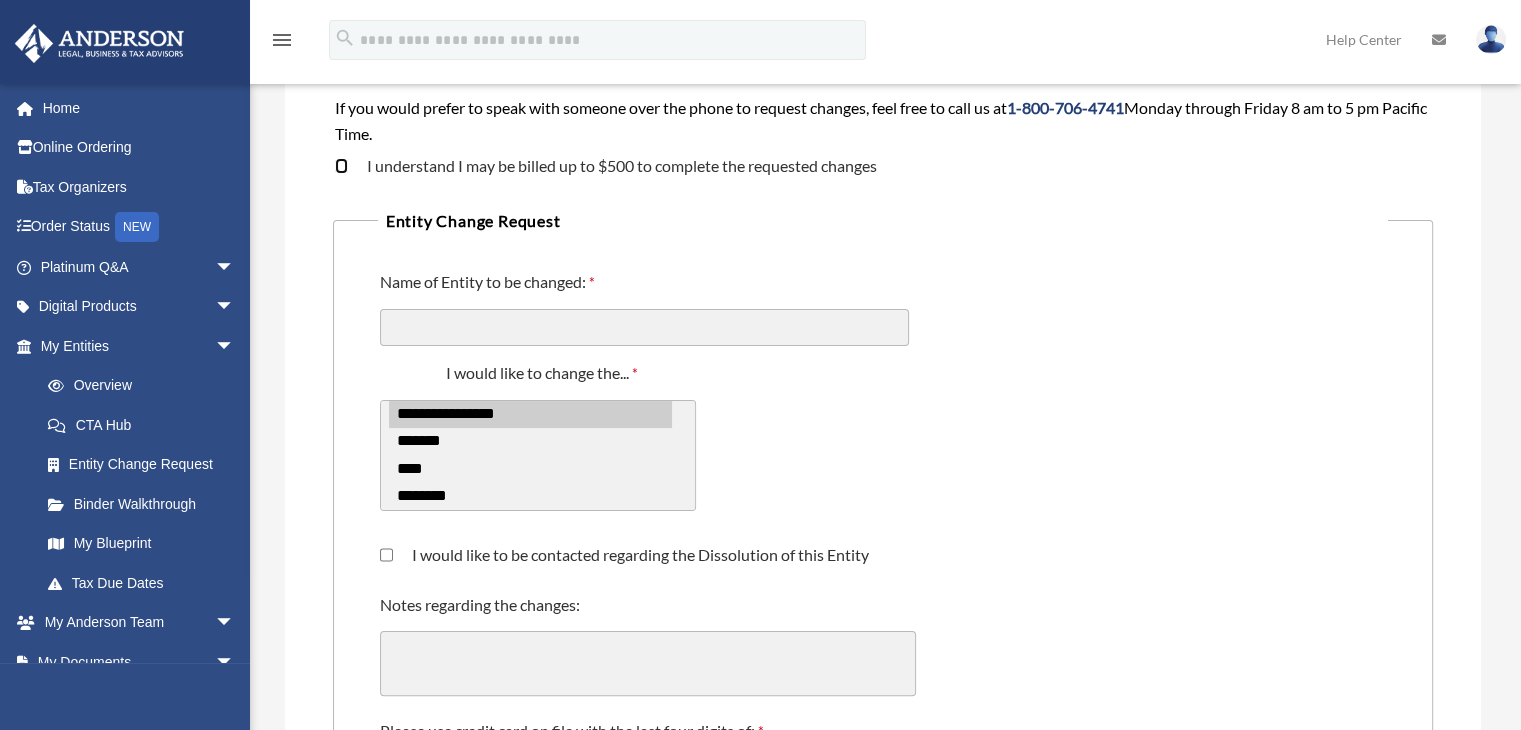 scroll, scrollTop: 316, scrollLeft: 0, axis: vertical 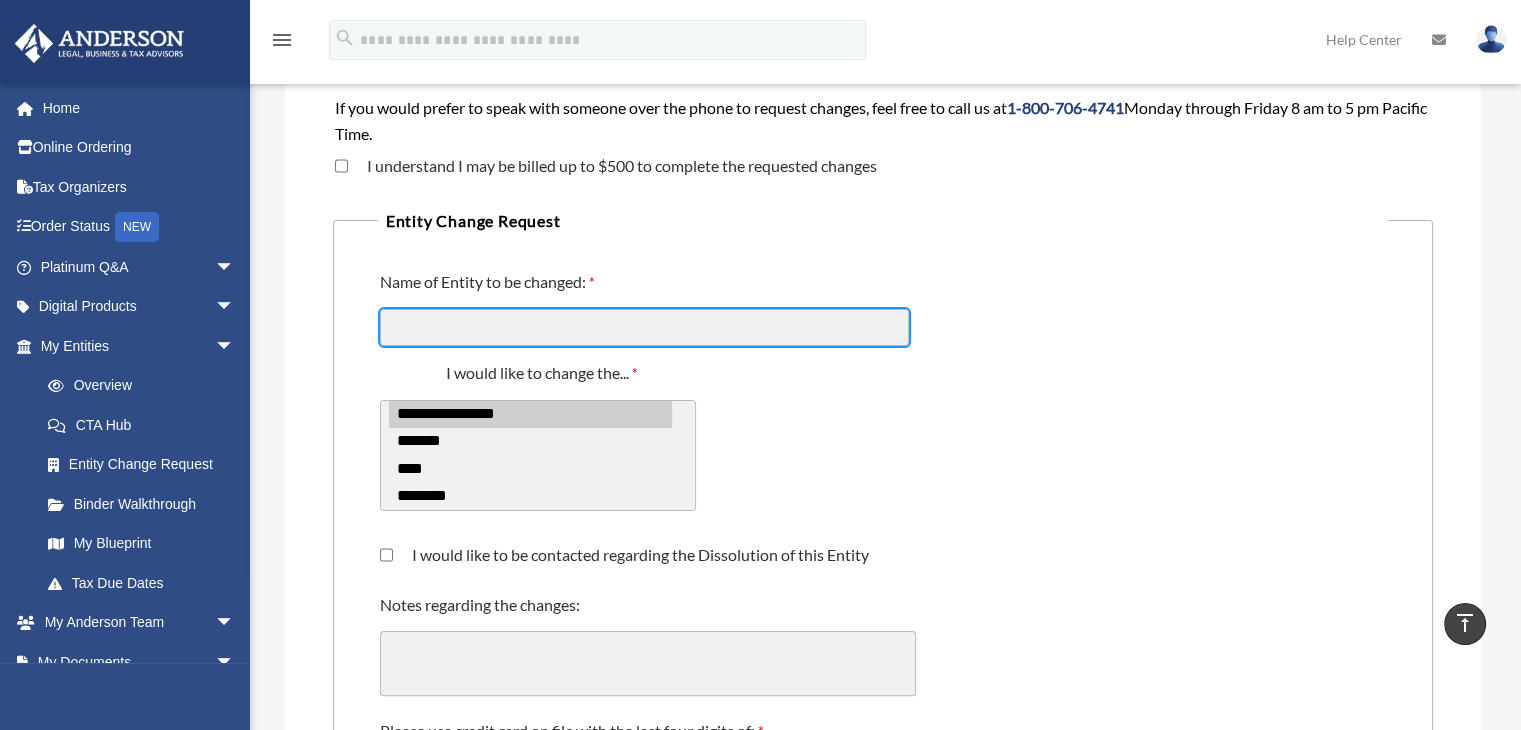 click on "Name of Entity to be changed:" at bounding box center [644, 328] 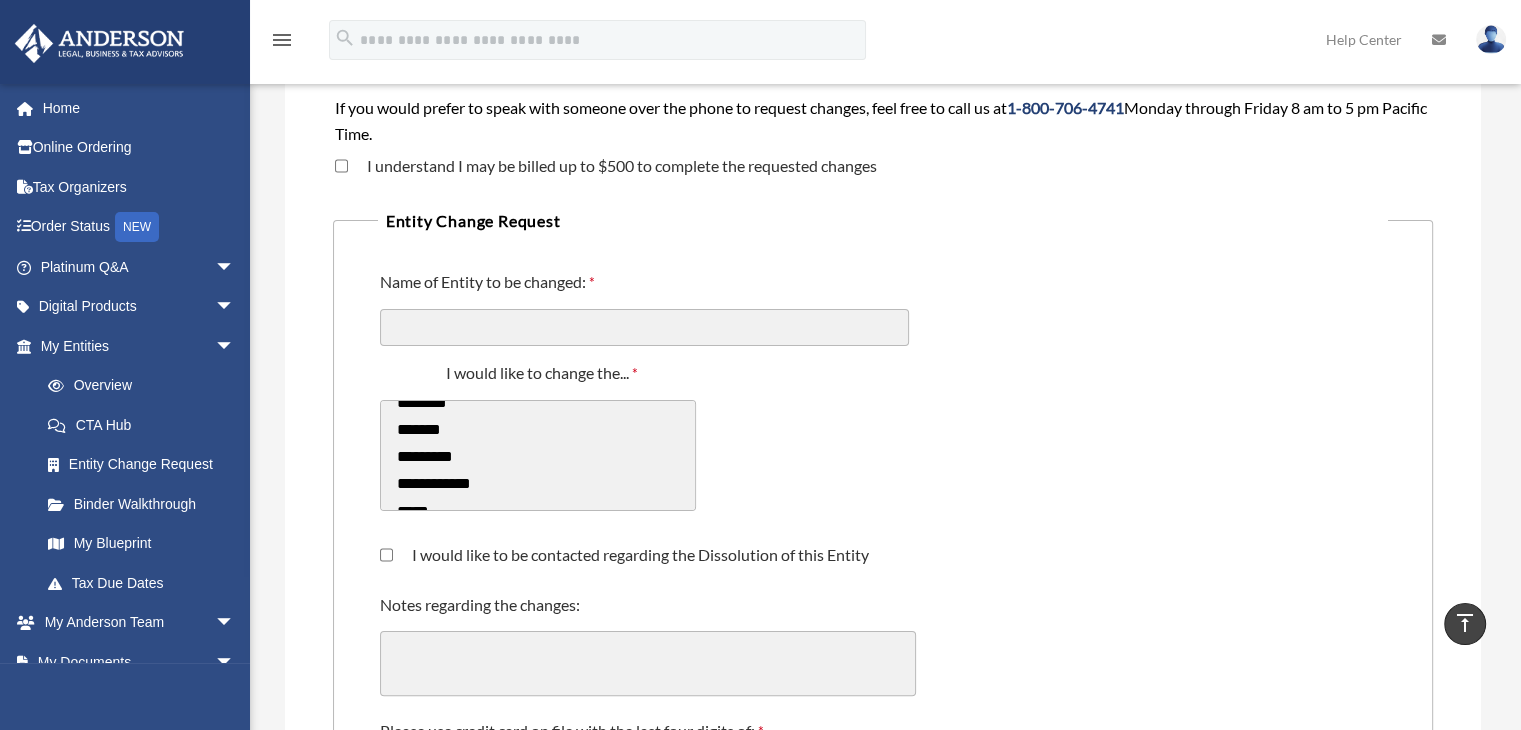 scroll, scrollTop: 108, scrollLeft: 0, axis: vertical 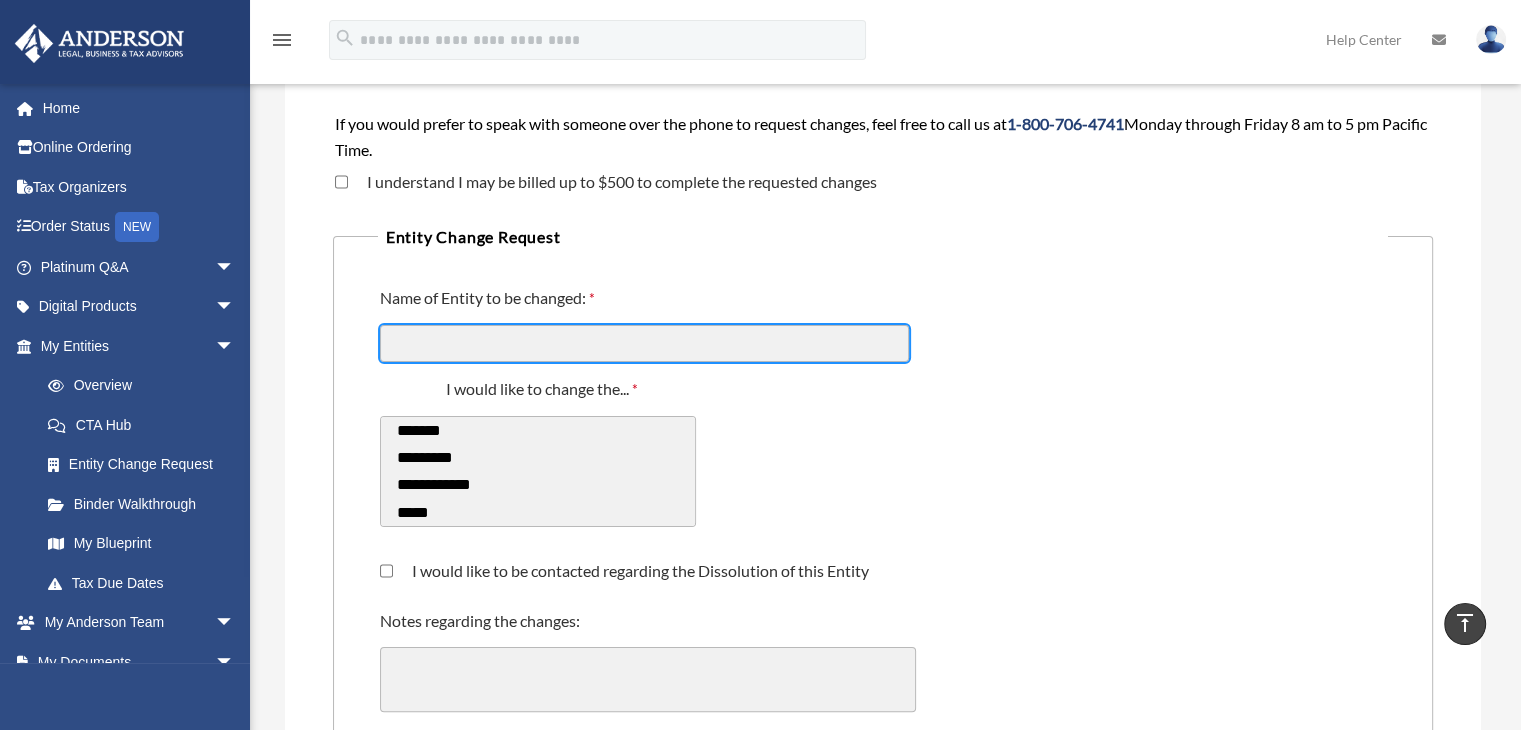 click on "Name of Entity to be changed:" at bounding box center [644, 344] 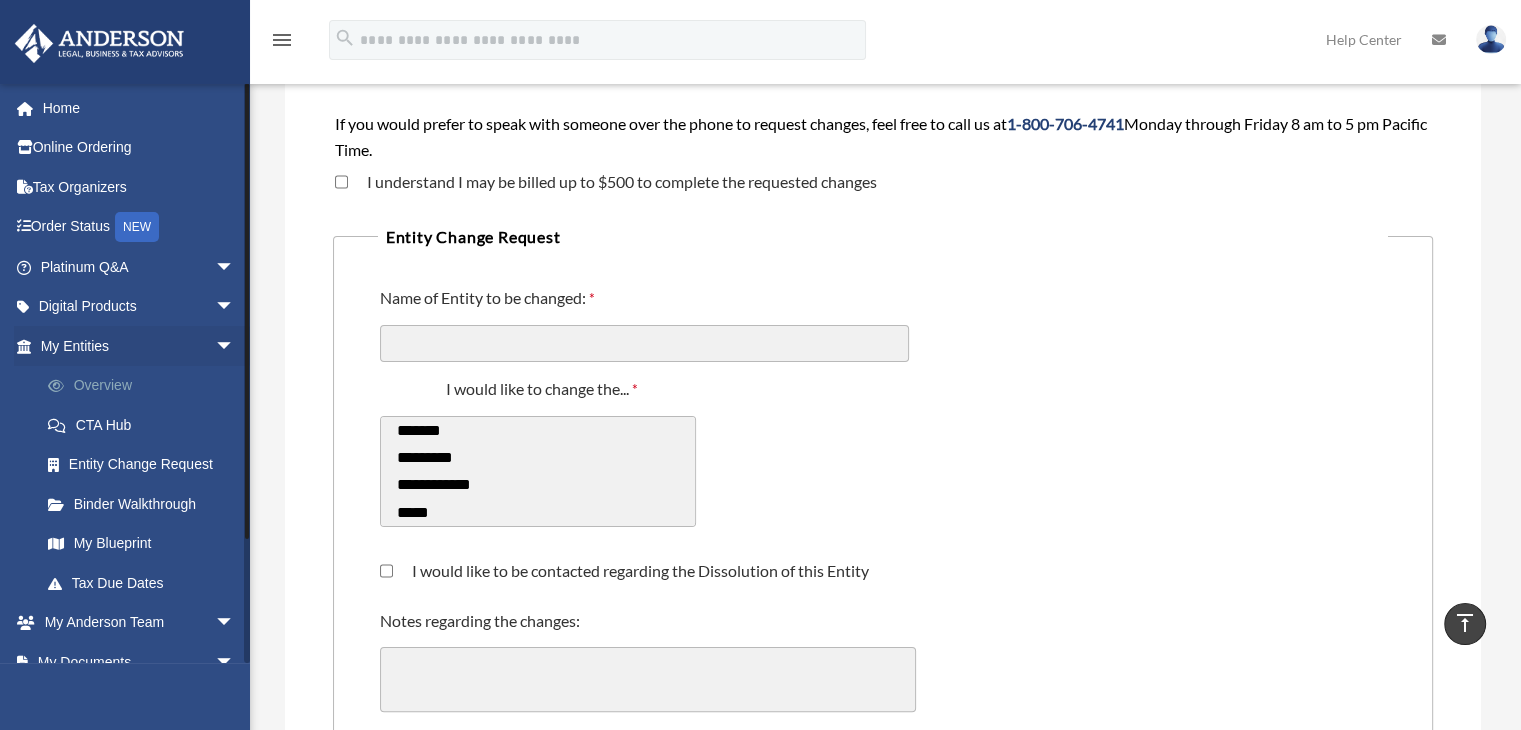 click on "Overview" at bounding box center (146, 386) 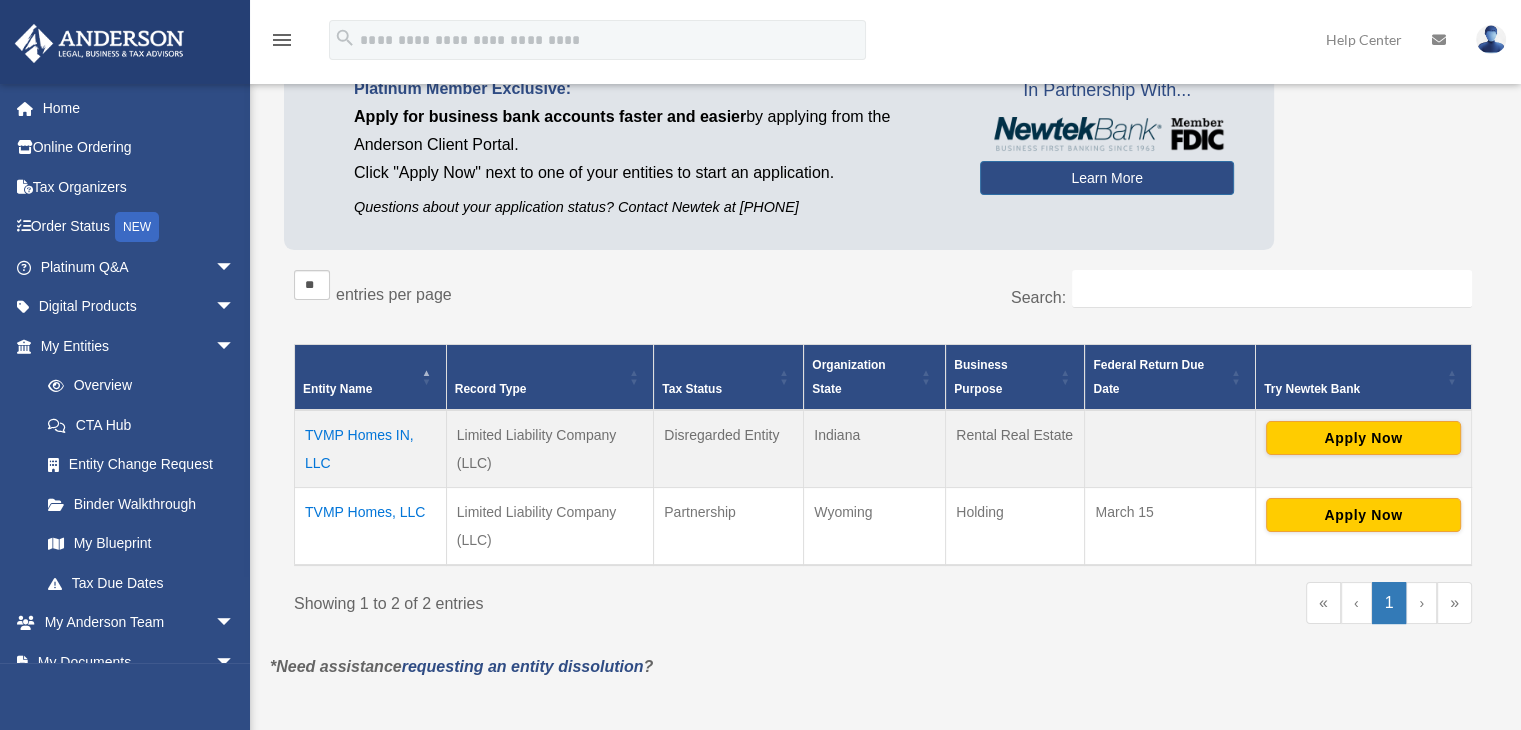 scroll, scrollTop: 192, scrollLeft: 0, axis: vertical 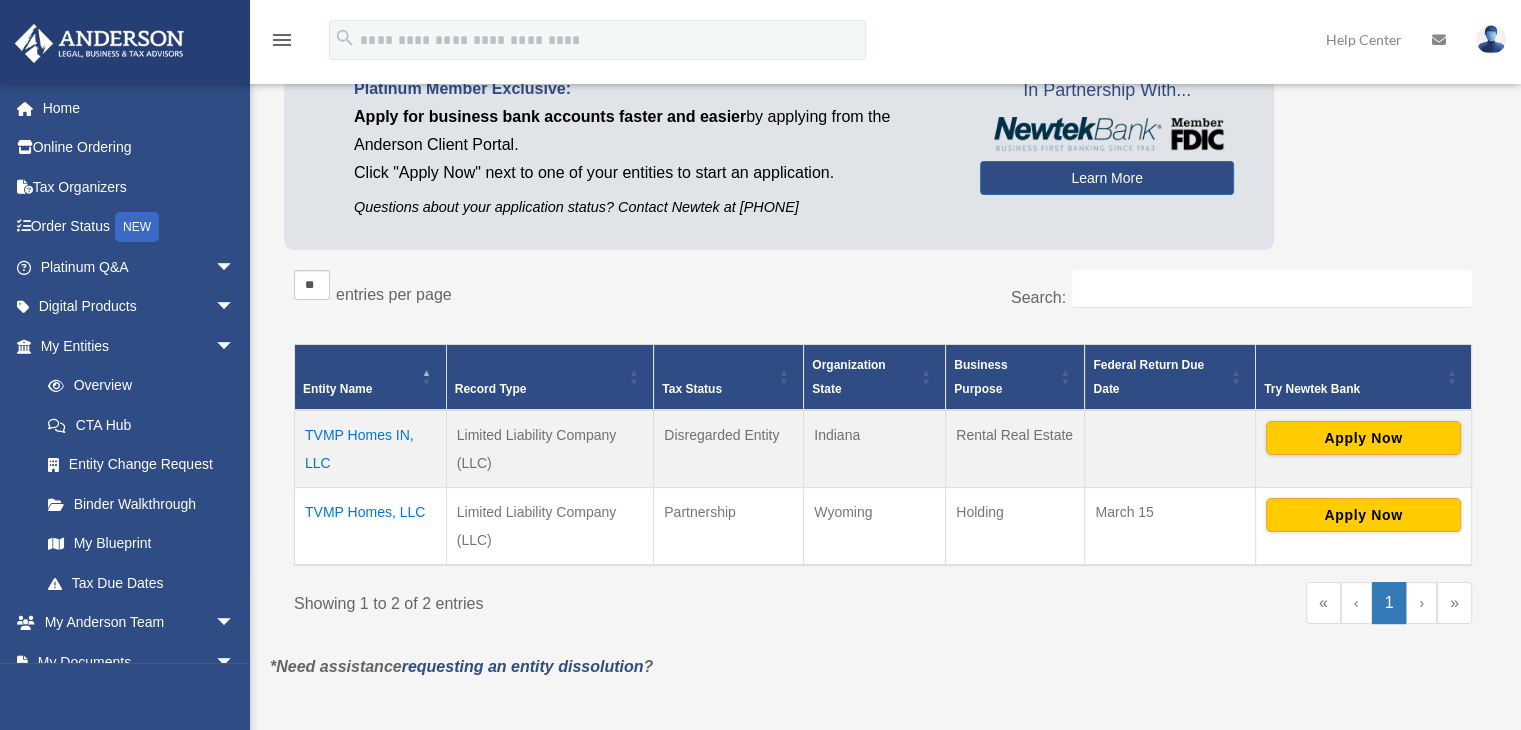 drag, startPoint x: 353, startPoint y: 435, endPoint x: 340, endPoint y: 432, distance: 13.341664 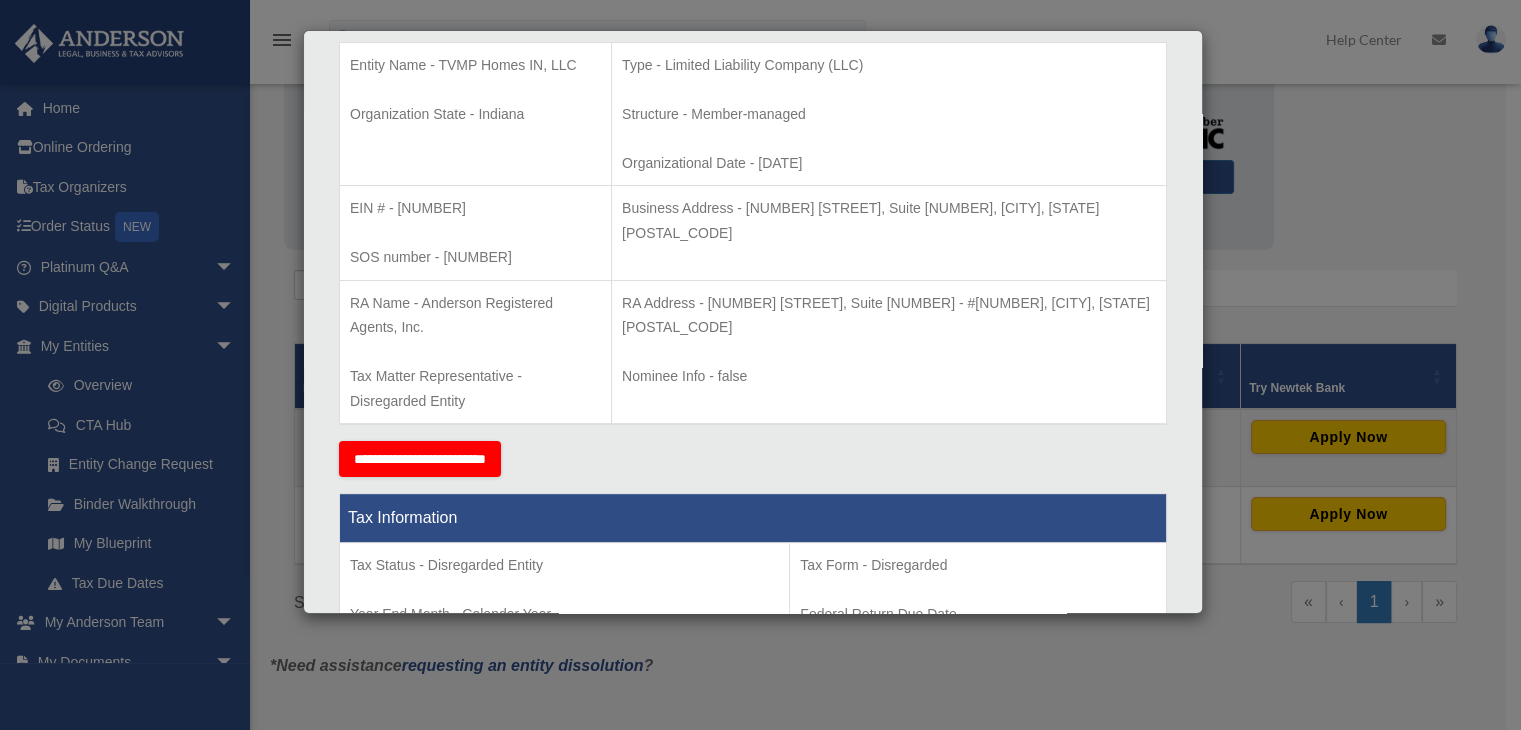 scroll, scrollTop: 0, scrollLeft: 0, axis: both 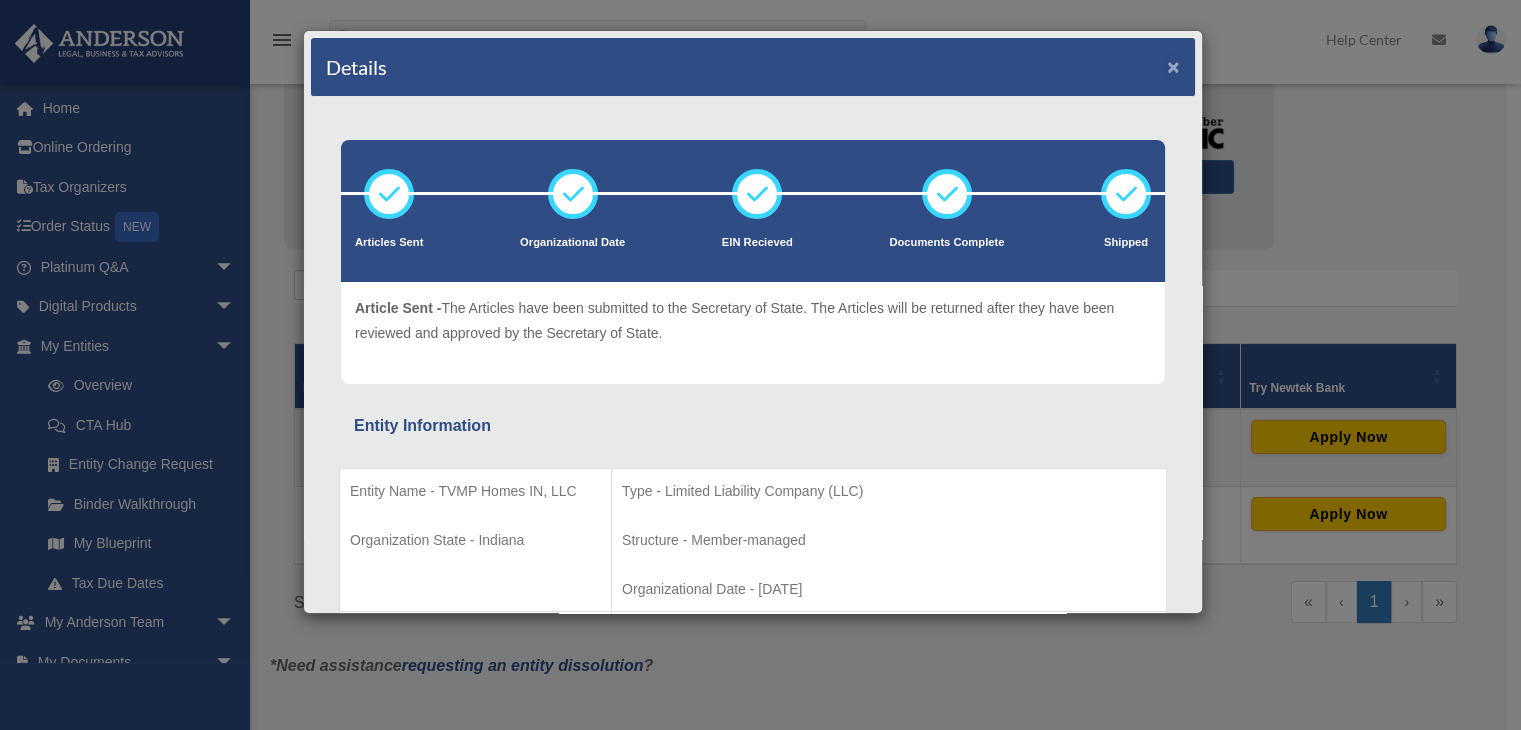 click on "×" at bounding box center [1173, 66] 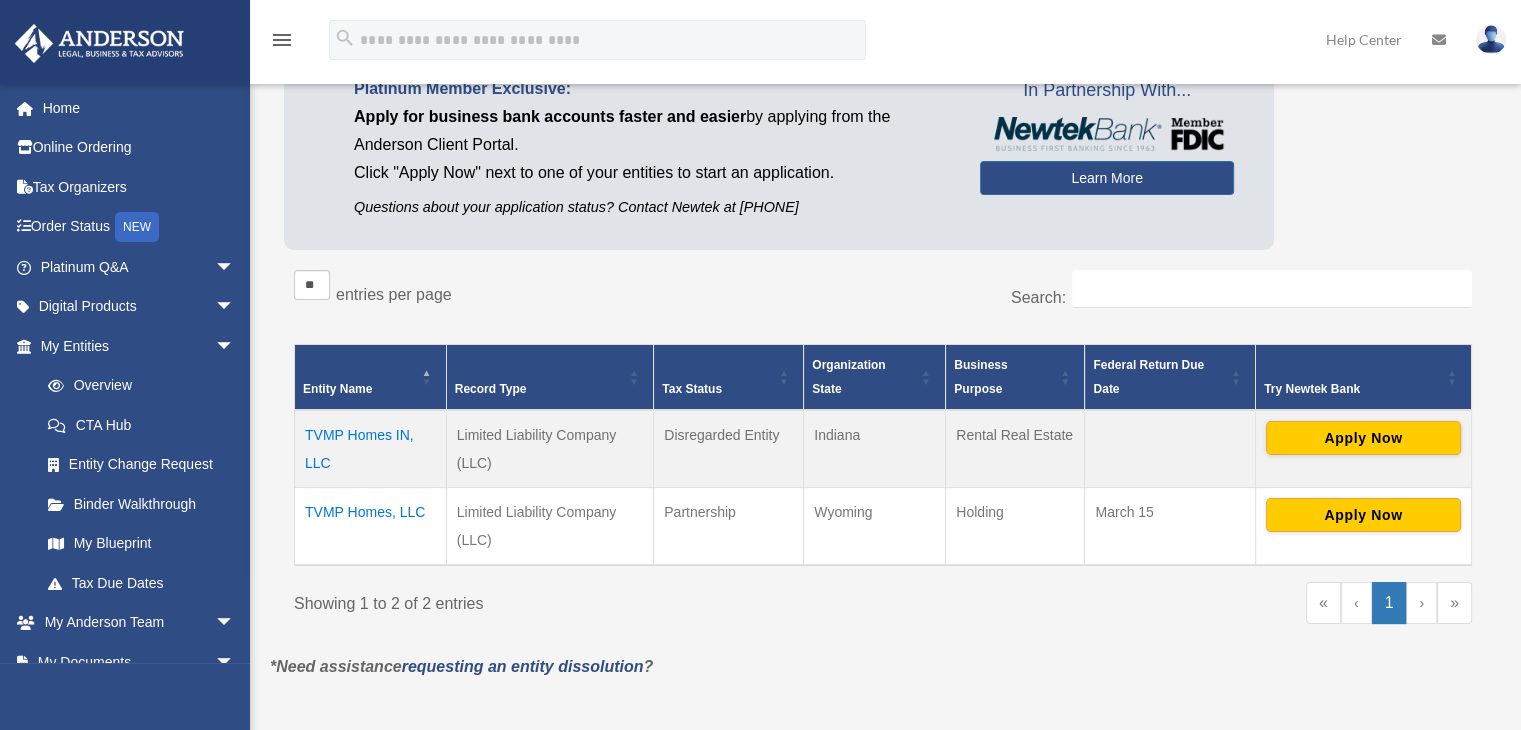 click on "** ** ** ***  entries per page" at bounding box center [581, 295] 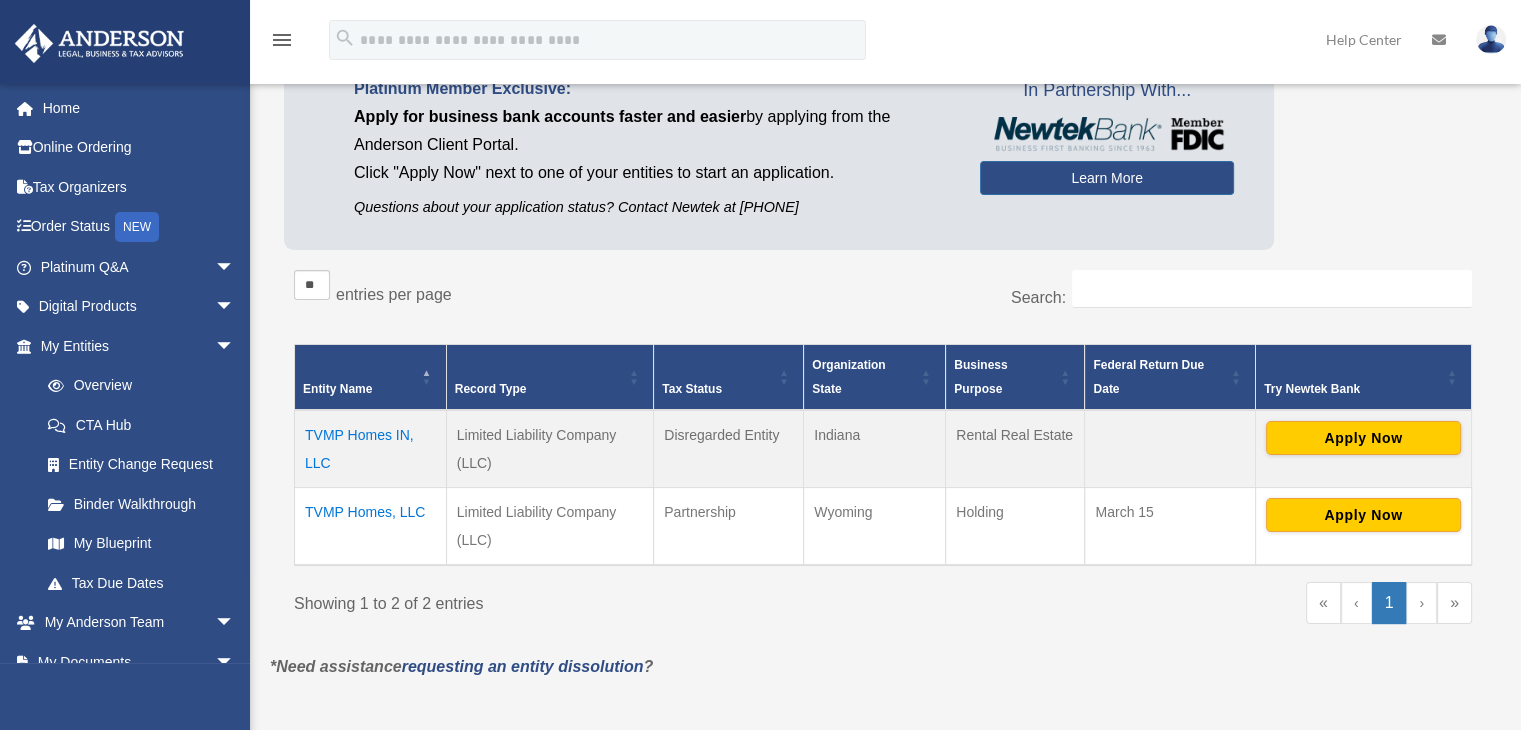 click on "TVMP Homes, LLC" at bounding box center (371, 526) 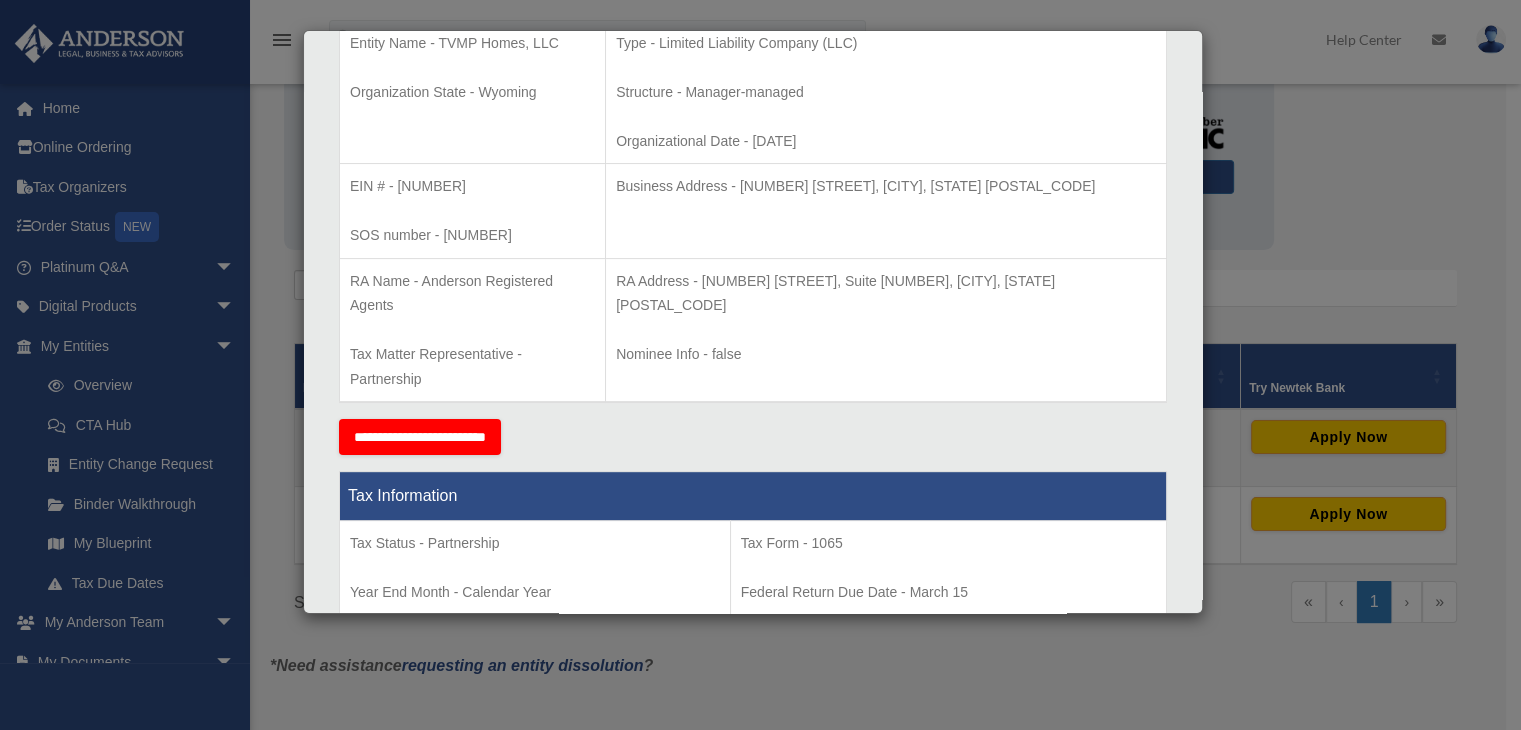 scroll, scrollTop: 444, scrollLeft: 0, axis: vertical 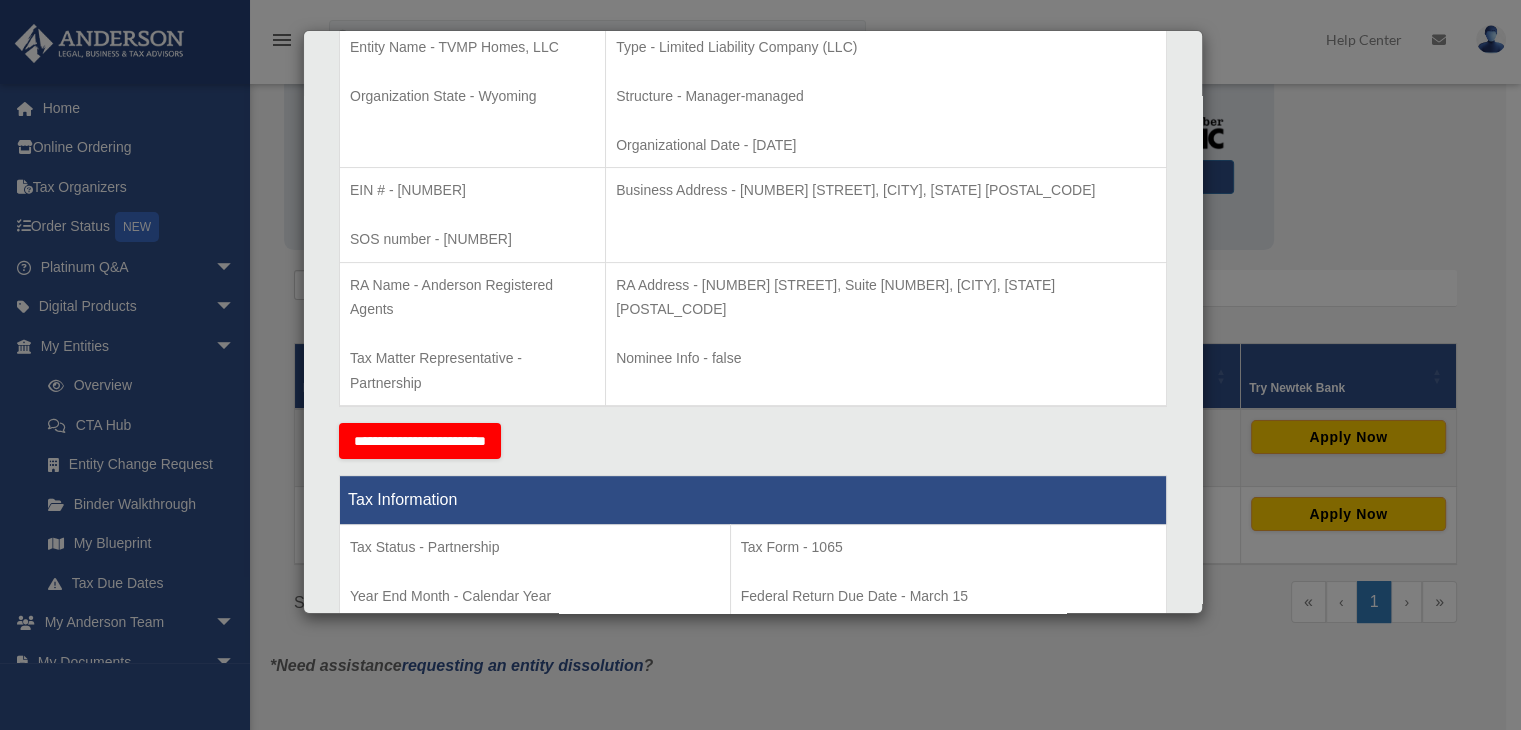 click on "Details
×
Articles Sent
Organizational Date" at bounding box center [760, 365] 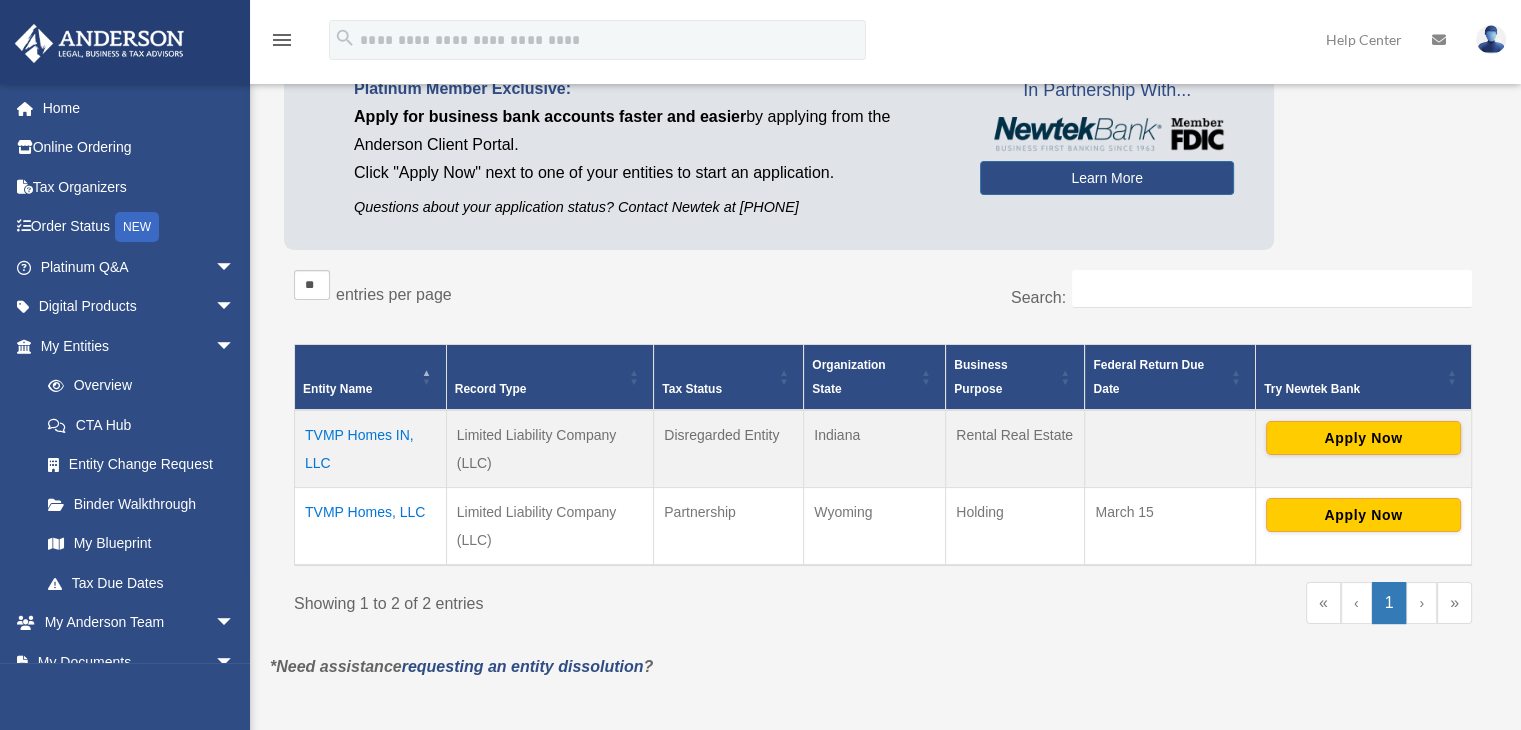 click on "TVMP Homes IN, LLC" at bounding box center (371, 449) 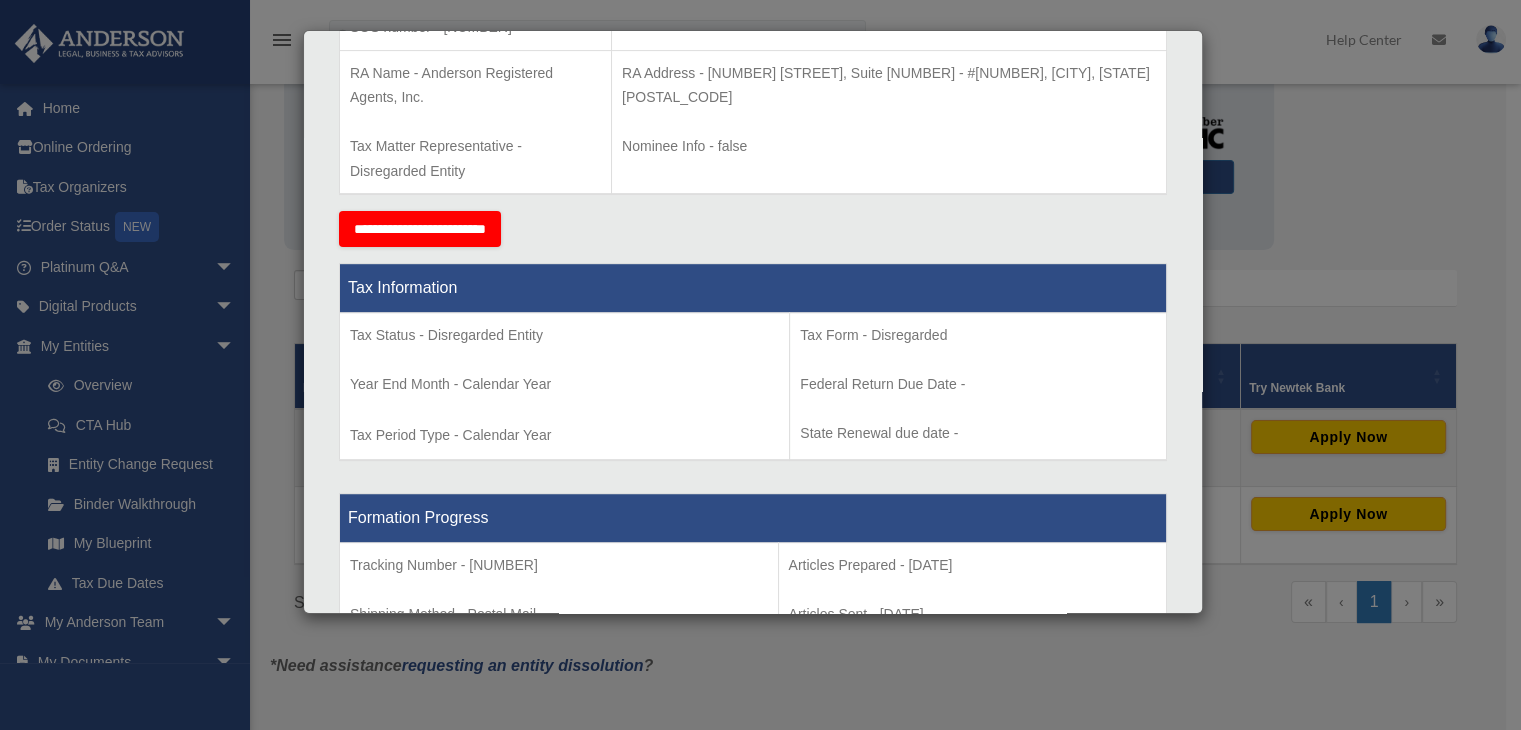 scroll, scrollTop: 646, scrollLeft: 0, axis: vertical 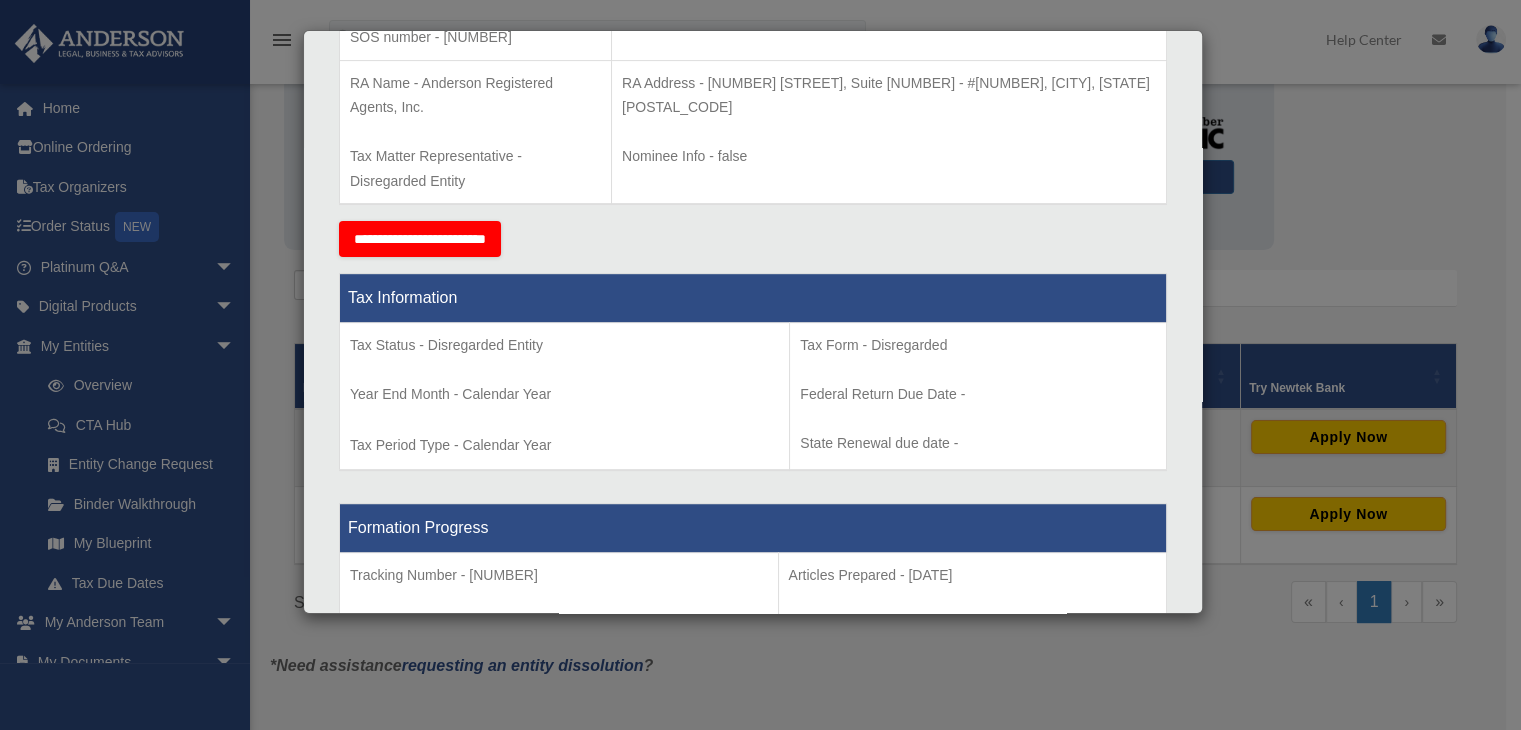 click on "**********" at bounding box center (420, 239) 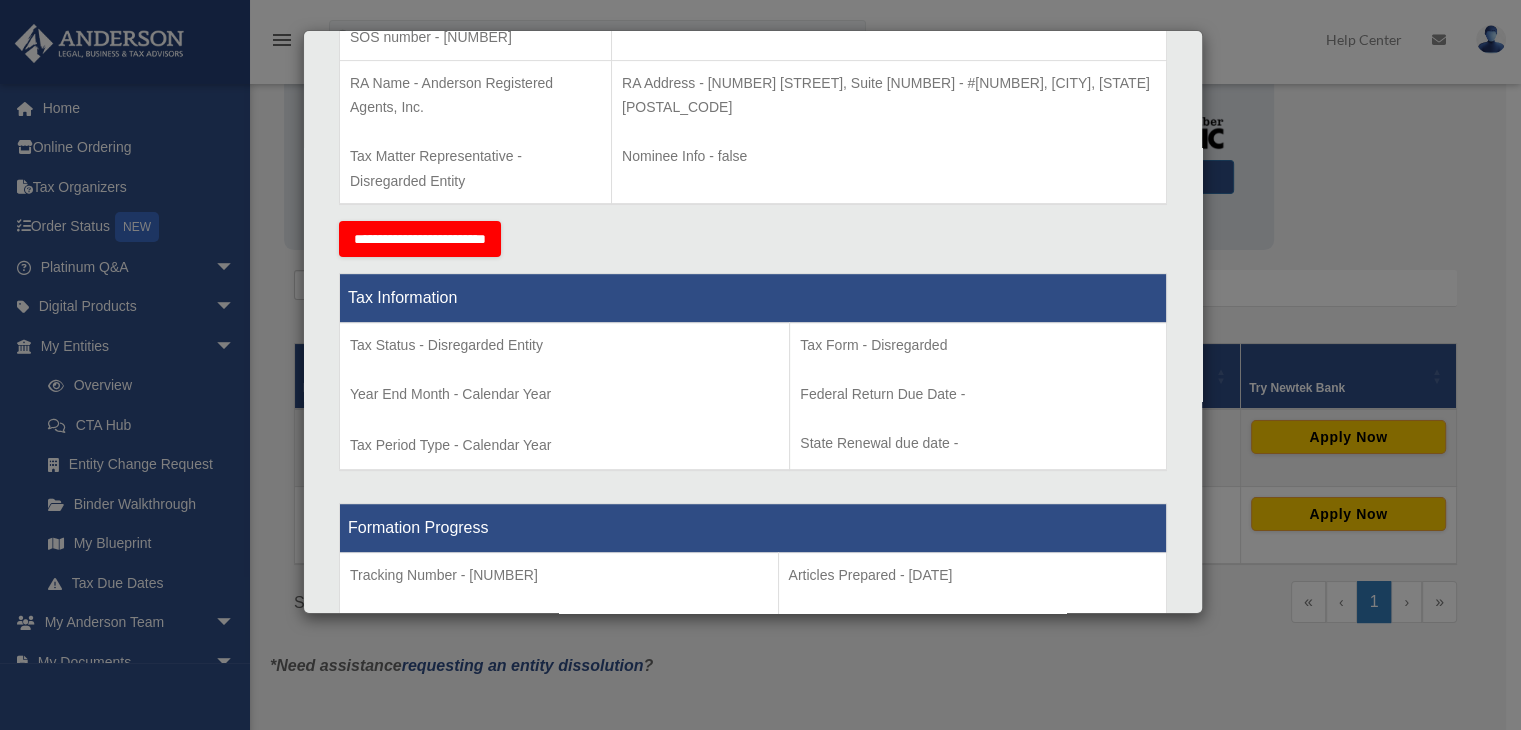 scroll, scrollTop: 591, scrollLeft: 0, axis: vertical 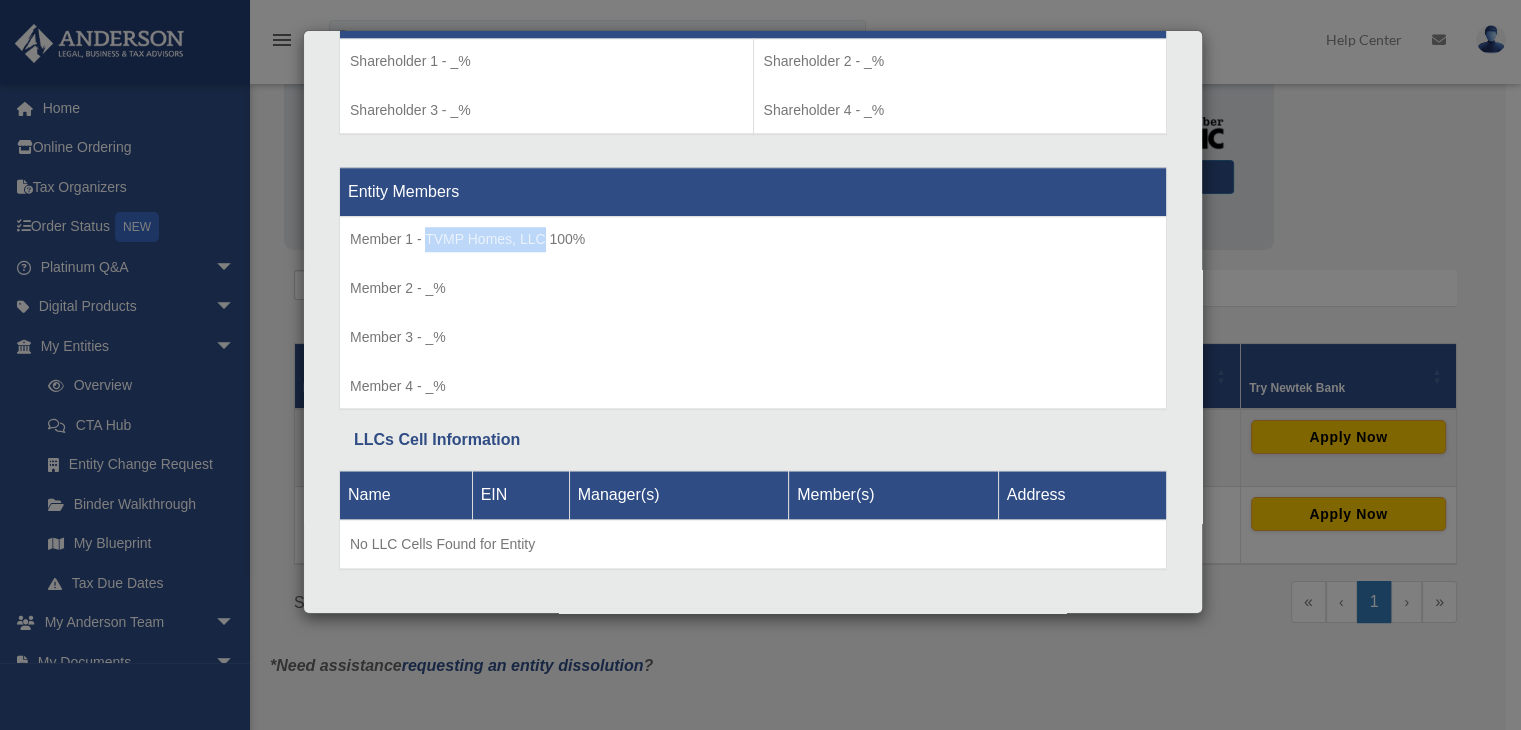 drag, startPoint x: 427, startPoint y: 205, endPoint x: 541, endPoint y: 199, distance: 114.15778 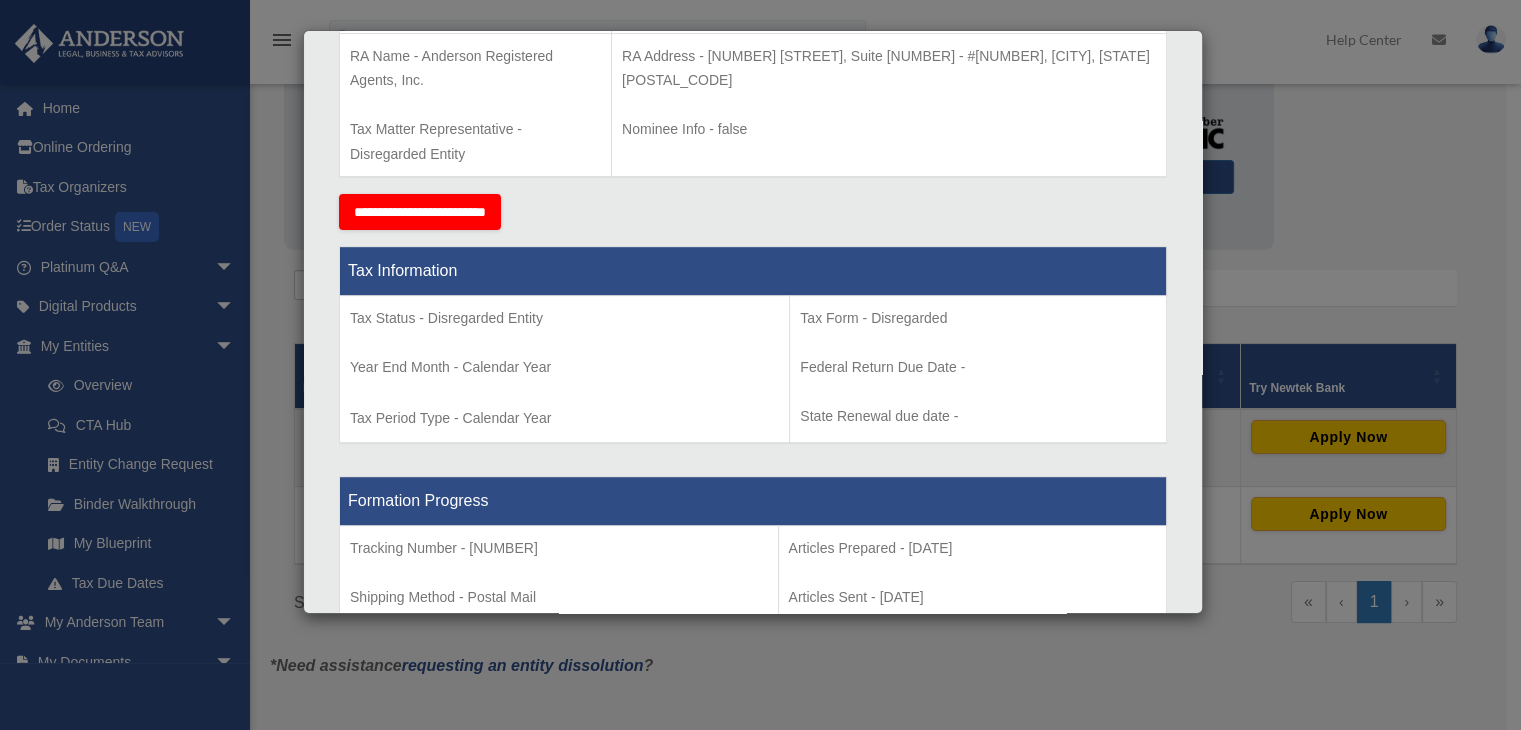 scroll, scrollTop: 0, scrollLeft: 0, axis: both 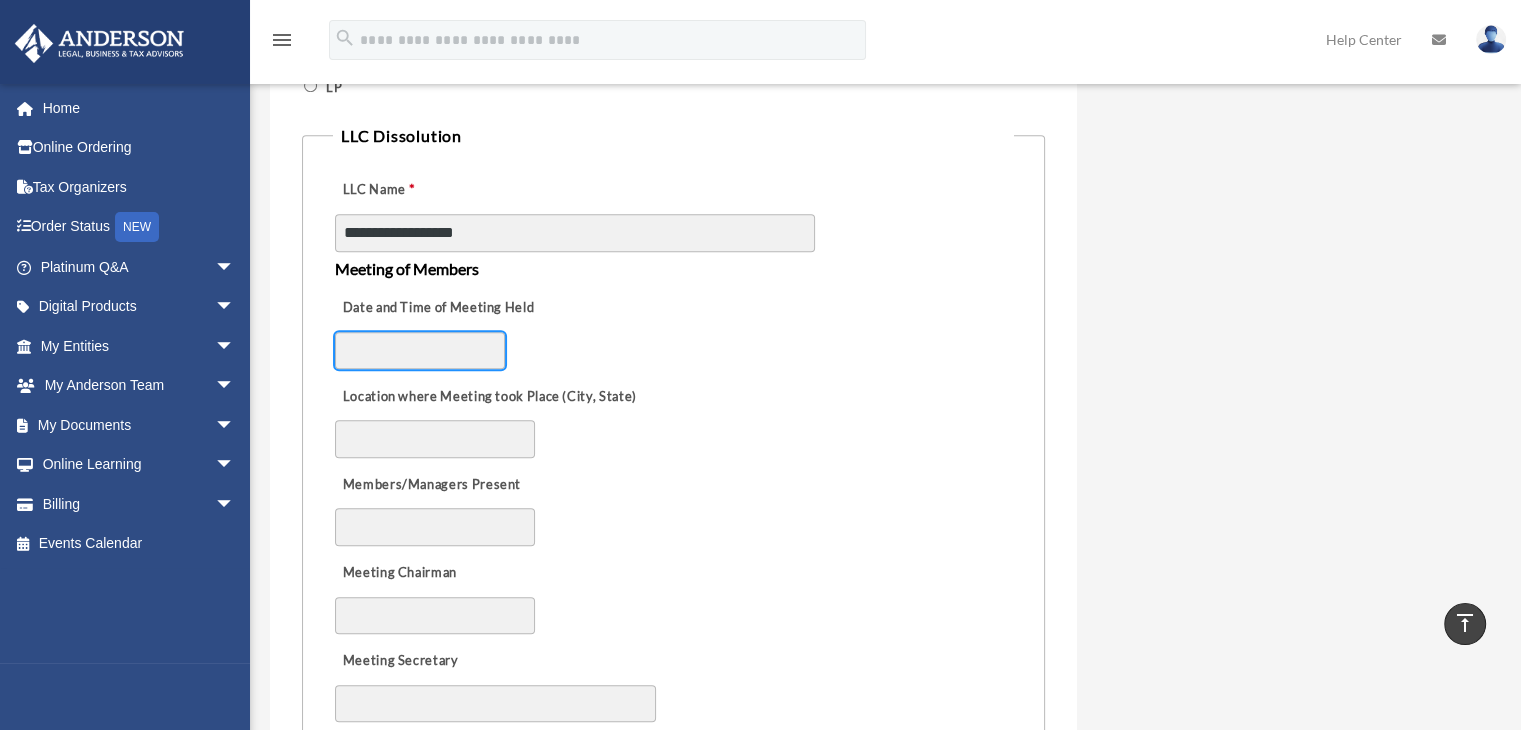 click on "Date and Time of Meeting Held" at bounding box center [420, 351] 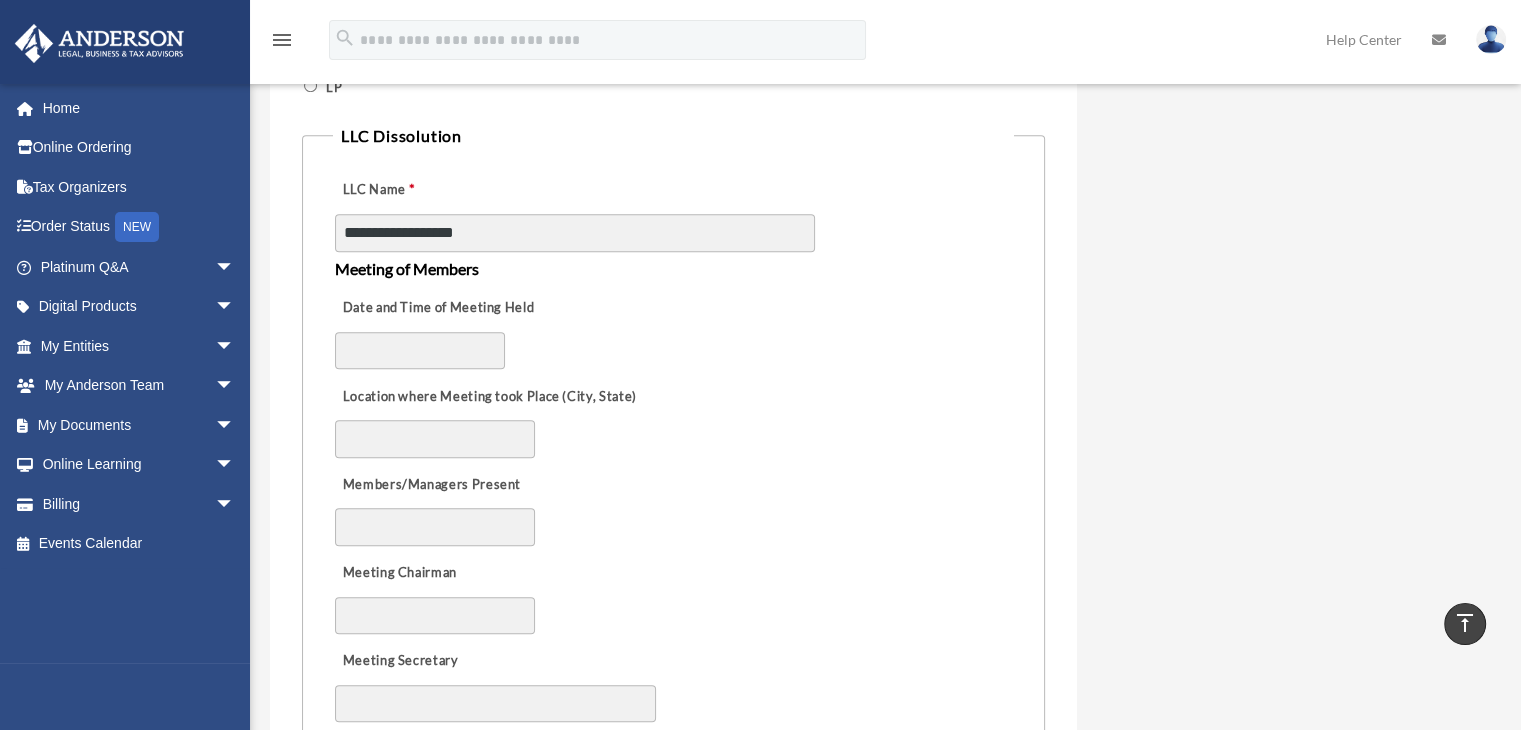 click on "Location where Meeting took Place (City, State)" at bounding box center [673, 415] 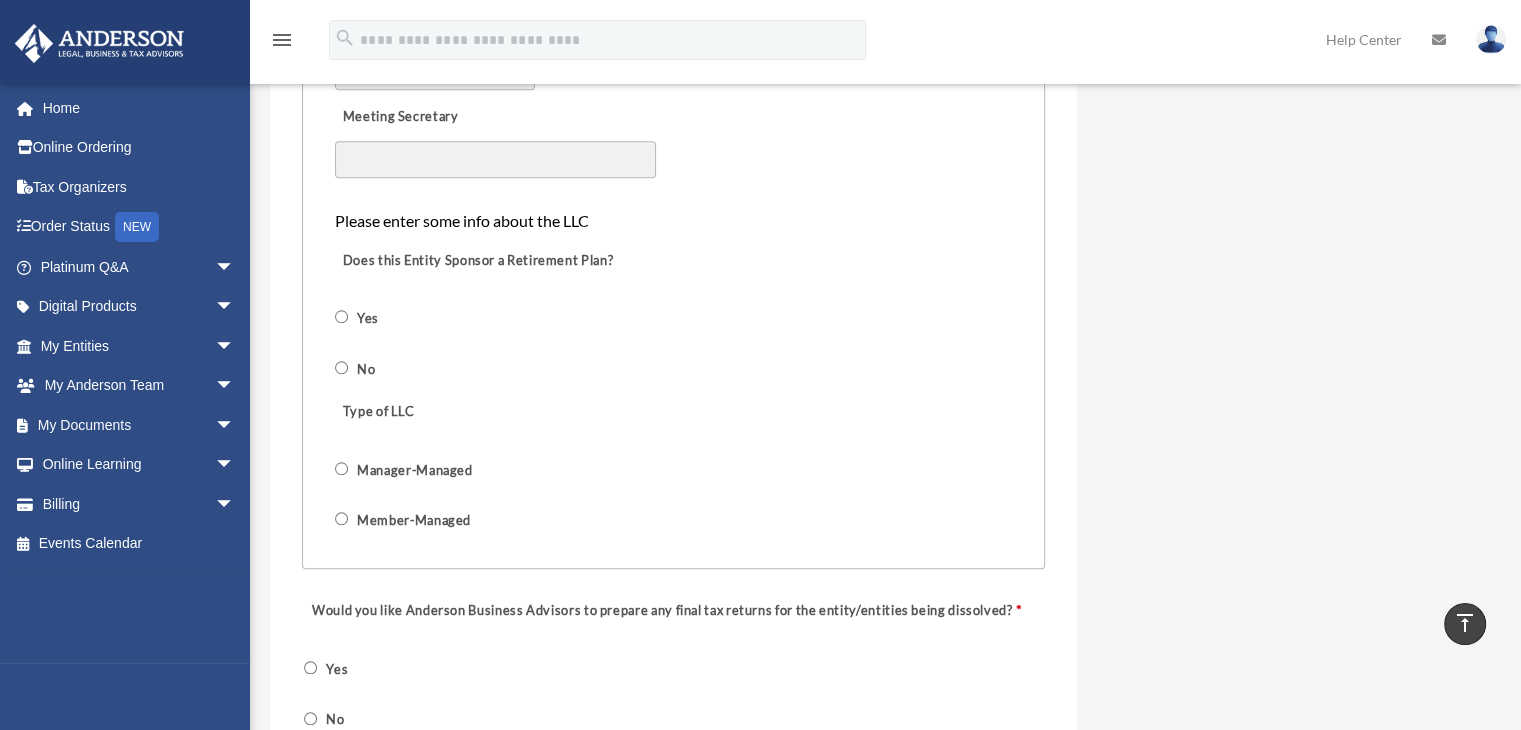 scroll, scrollTop: 1536, scrollLeft: 0, axis: vertical 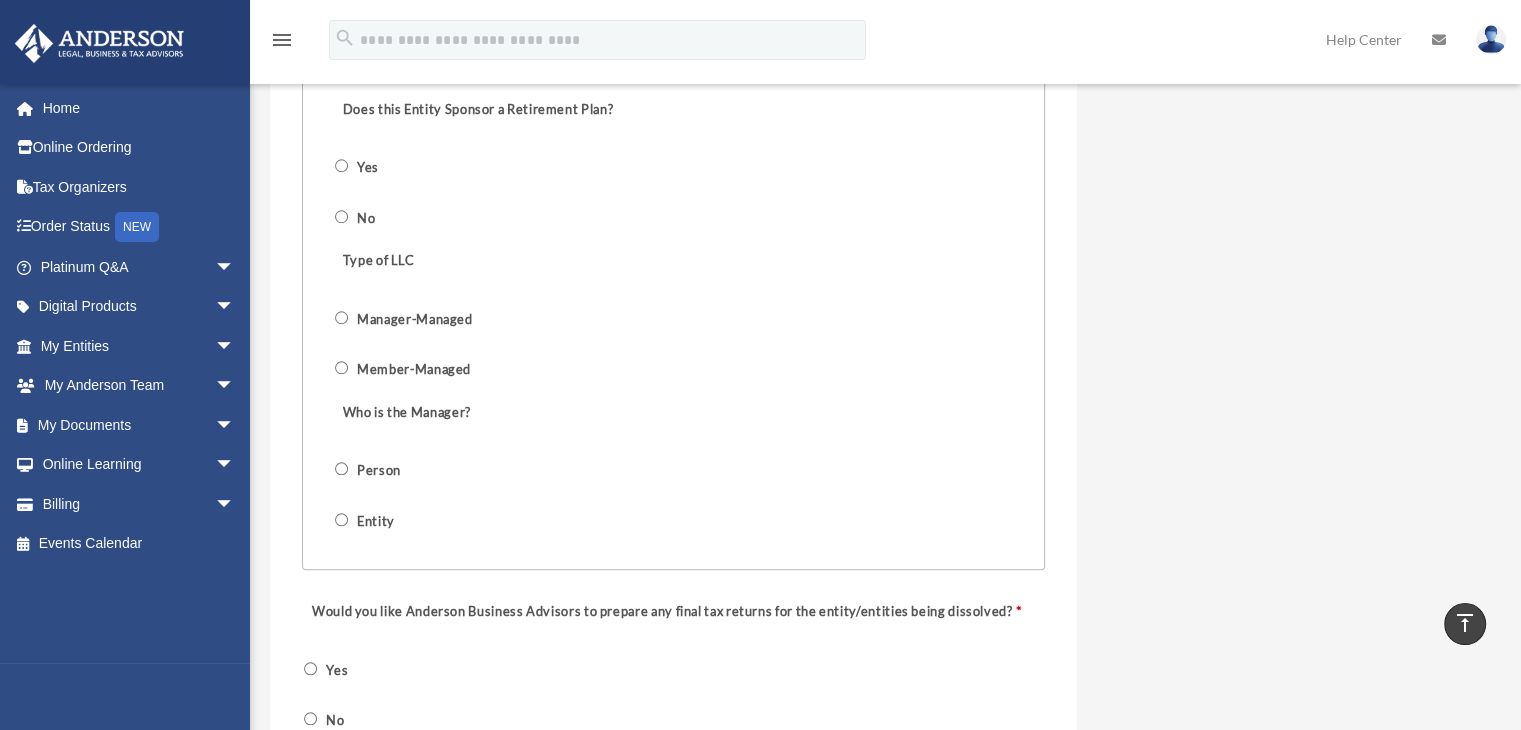 click on "Person" at bounding box center (378, 469) 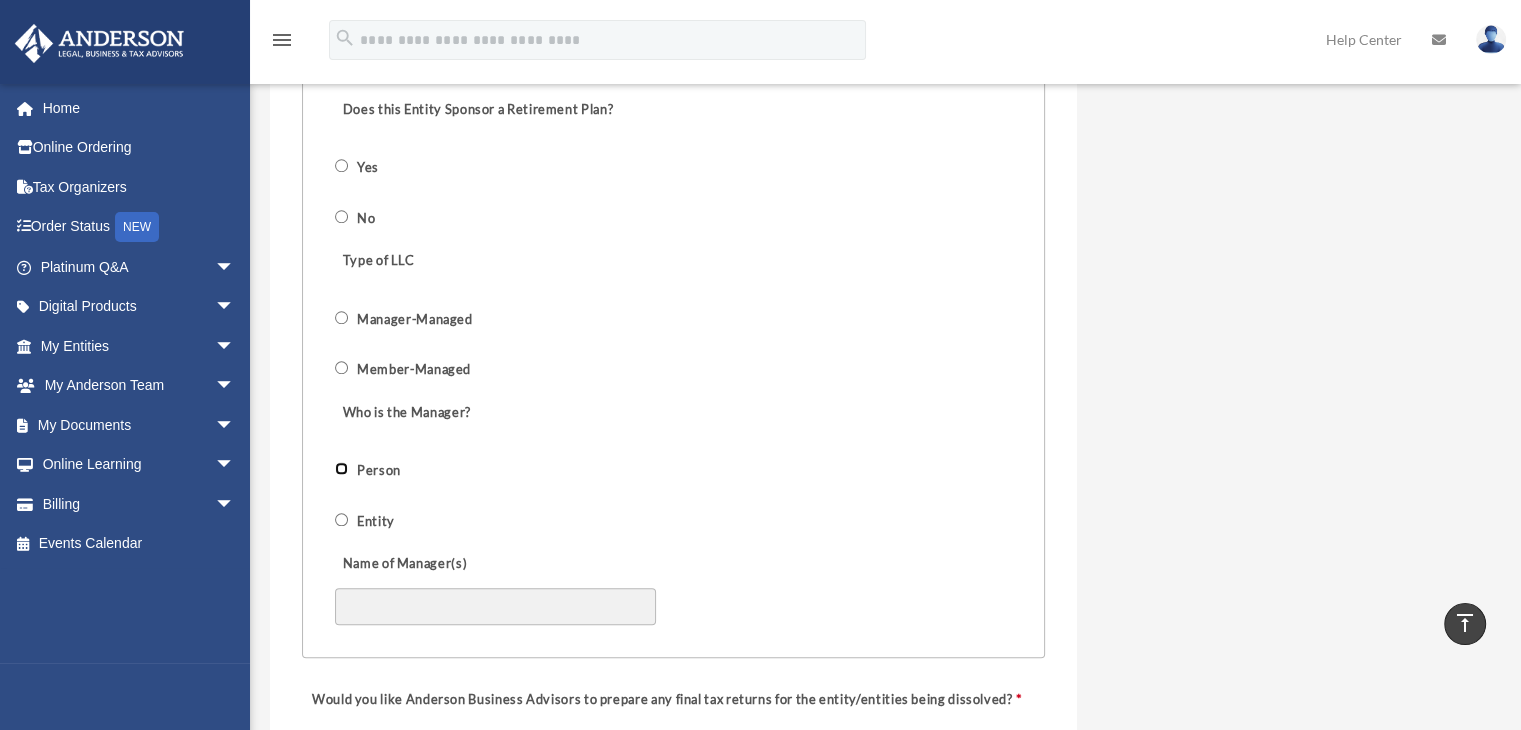 scroll, scrollTop: 1774, scrollLeft: 0, axis: vertical 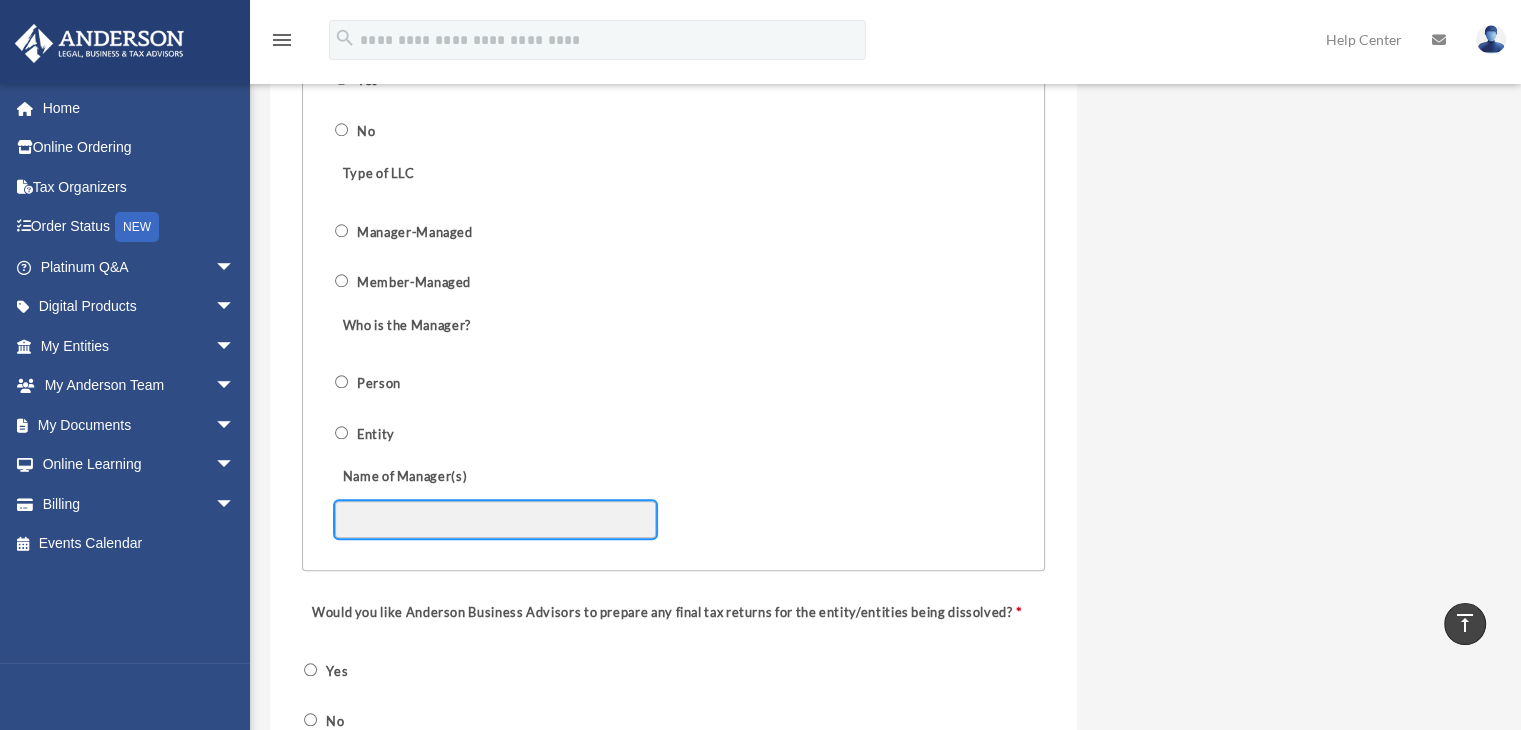 click on "Name of Manager(s)" at bounding box center [495, 520] 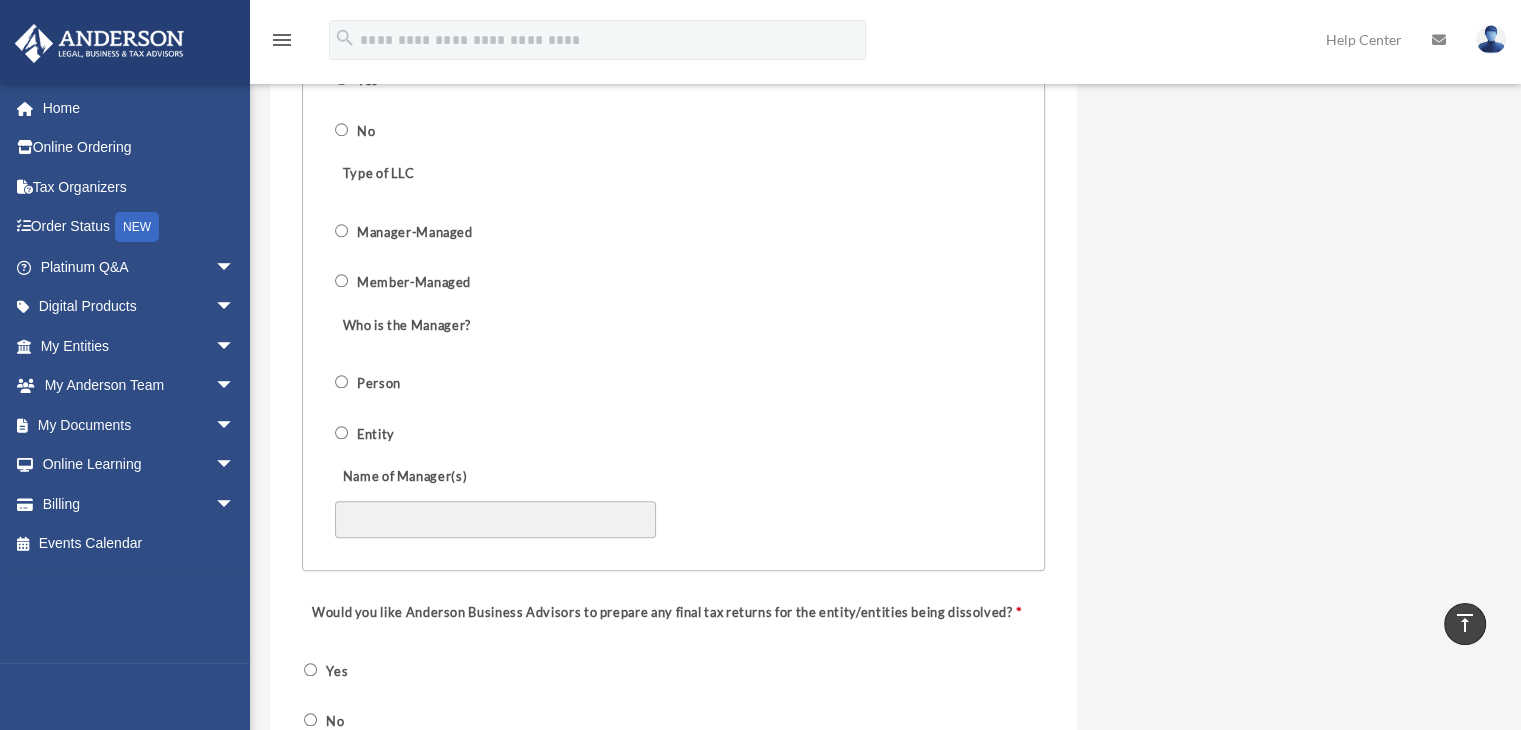 click on "Name of Manager(s)" at bounding box center [673, 496] 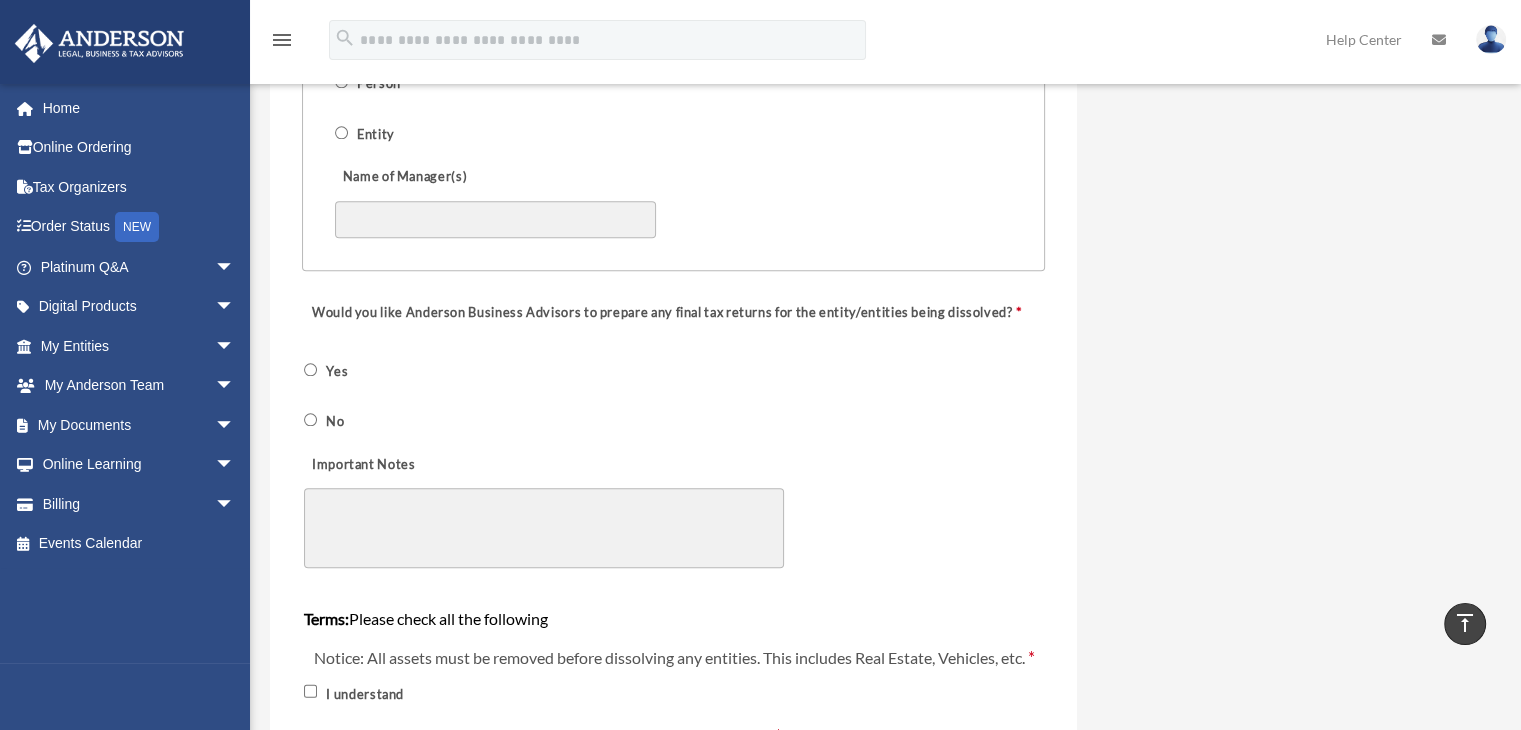 scroll, scrollTop: 2072, scrollLeft: 0, axis: vertical 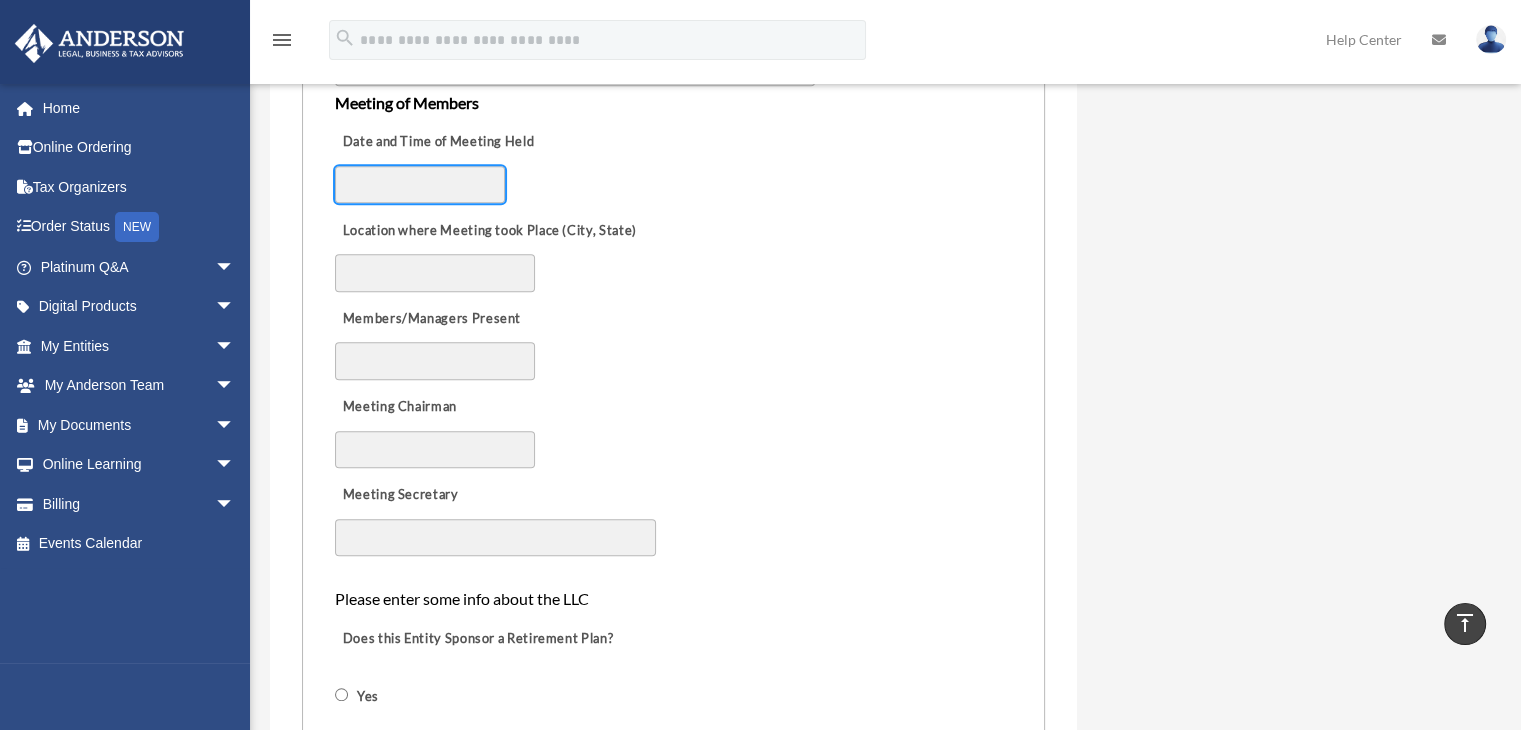 click on "Date and Time of Meeting Held" at bounding box center (420, 185) 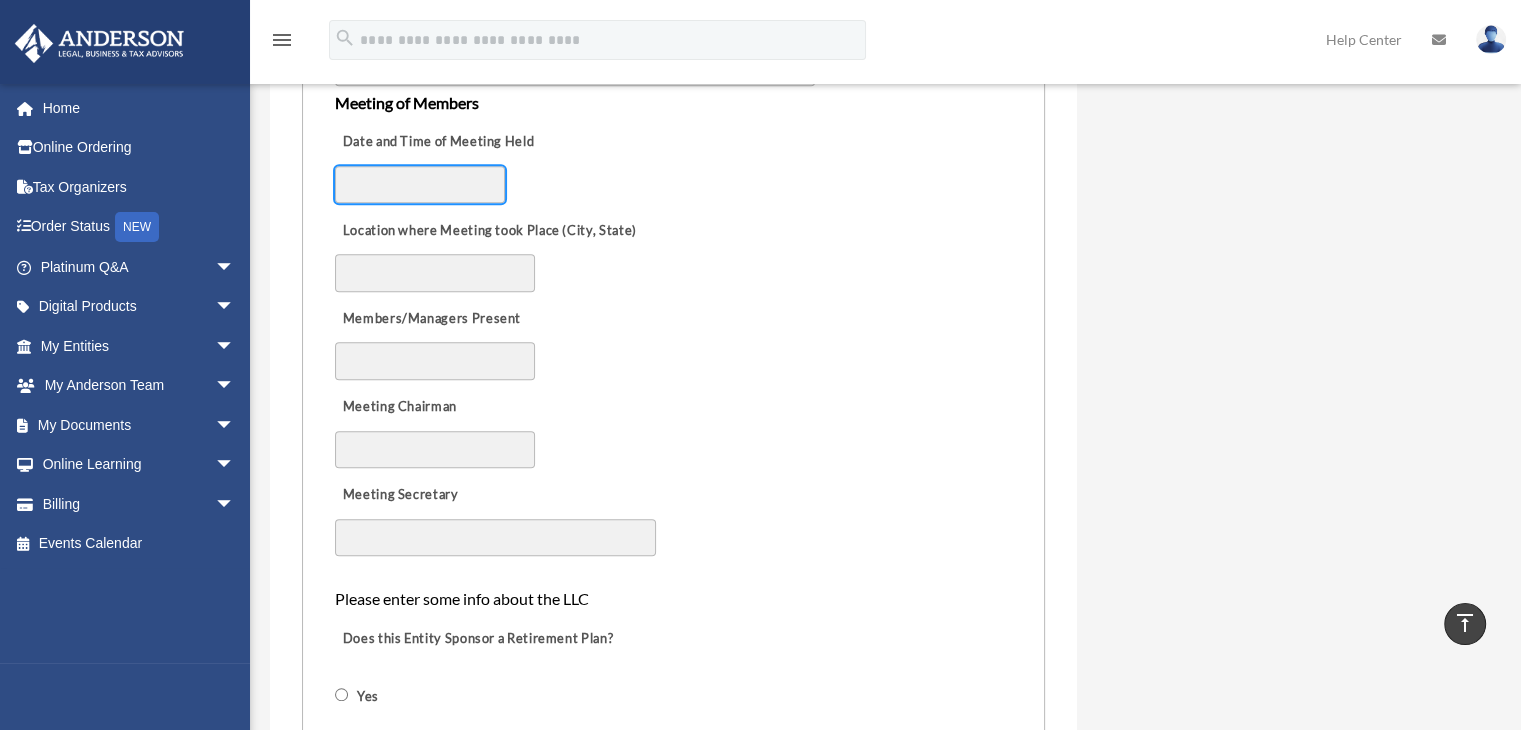click on "Date and Time of Meeting Held" at bounding box center [420, 185] 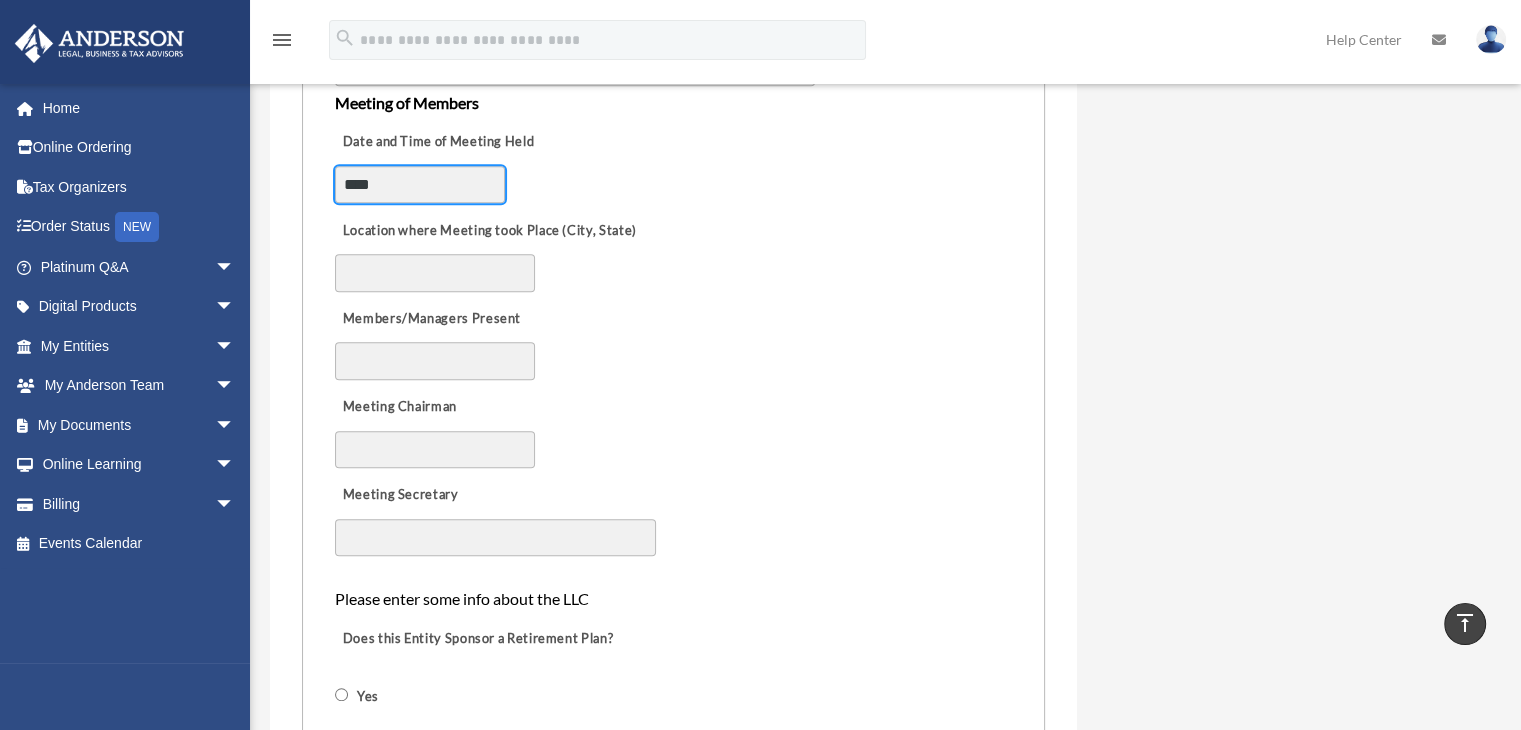 click on "****" at bounding box center [420, 185] 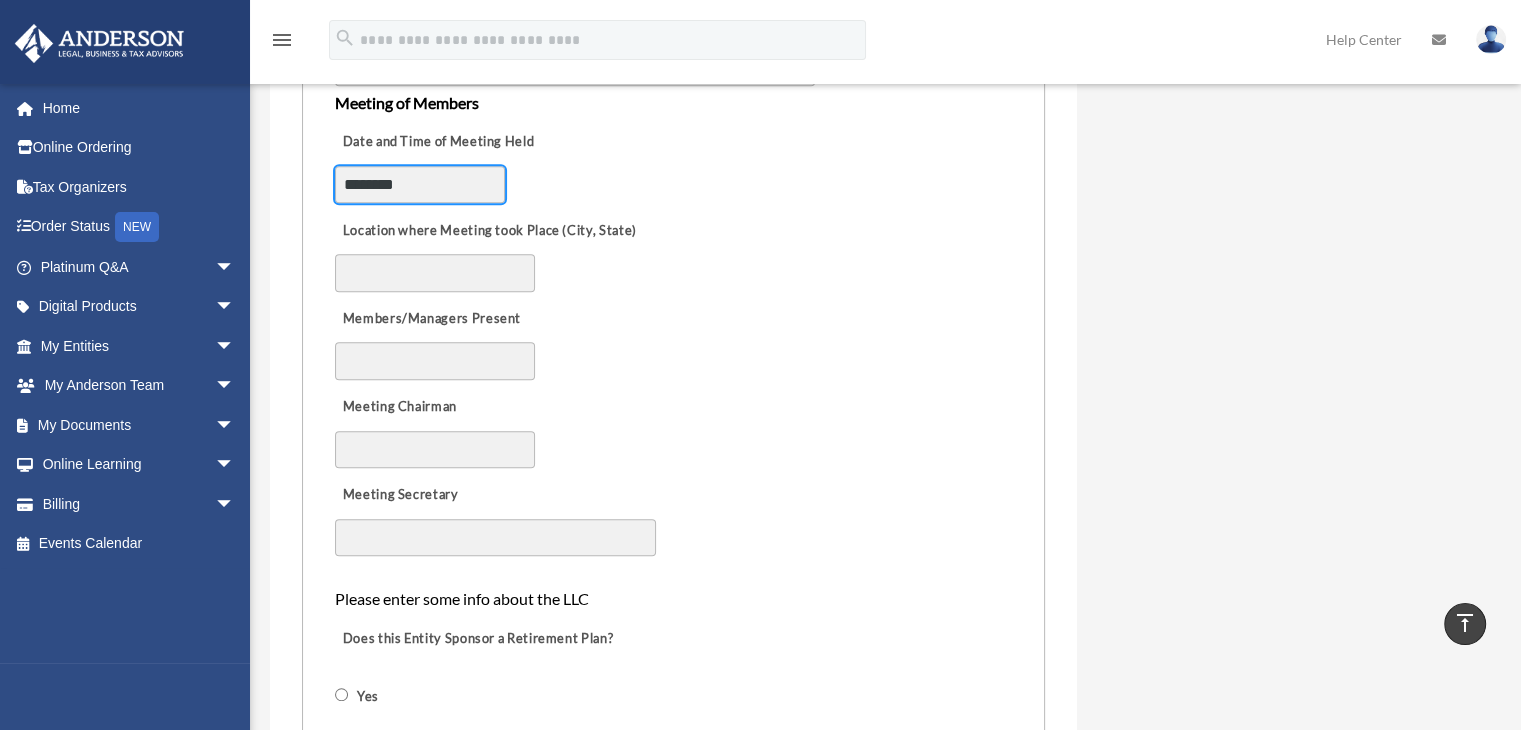 type on "********" 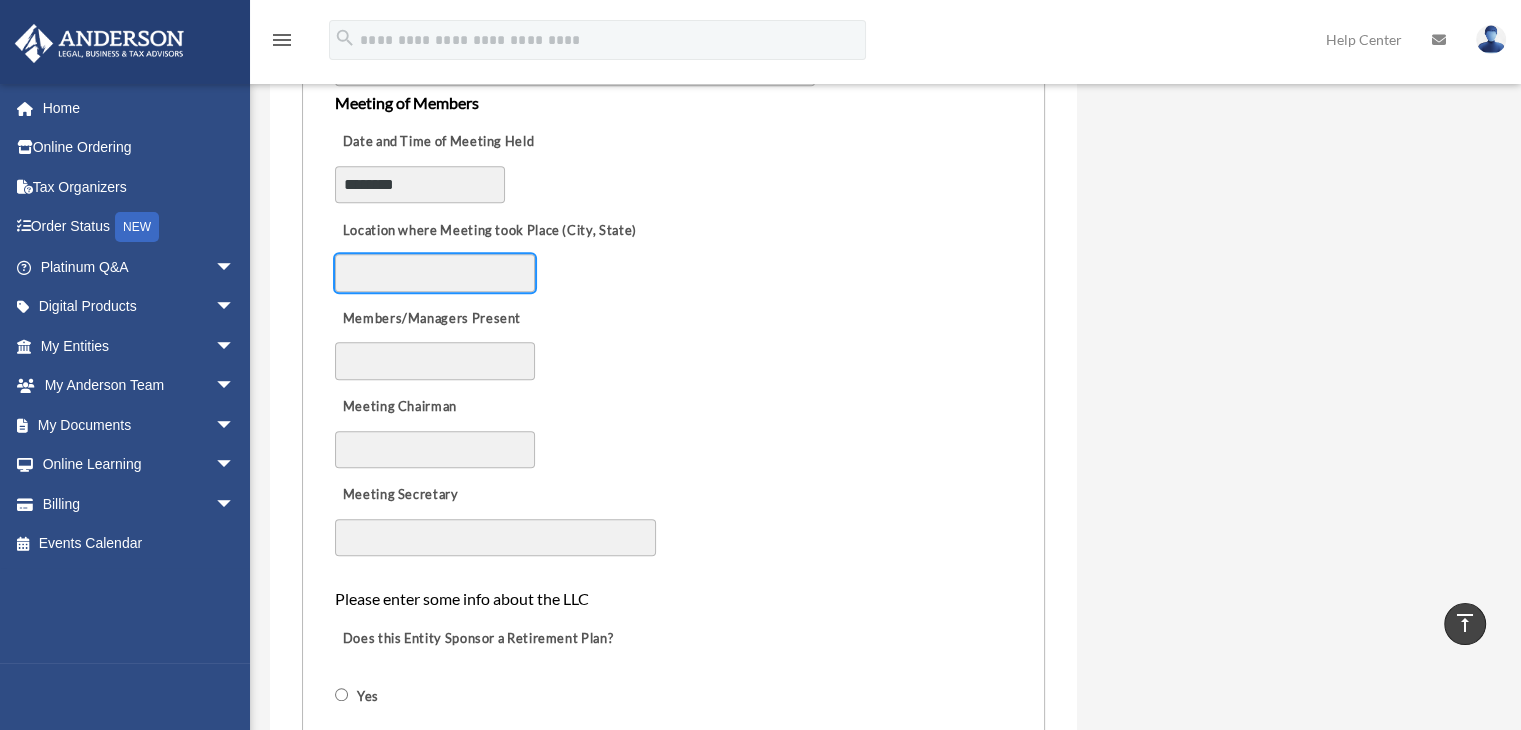 click on "Location where Meeting took Place (City, State)" at bounding box center (435, 273) 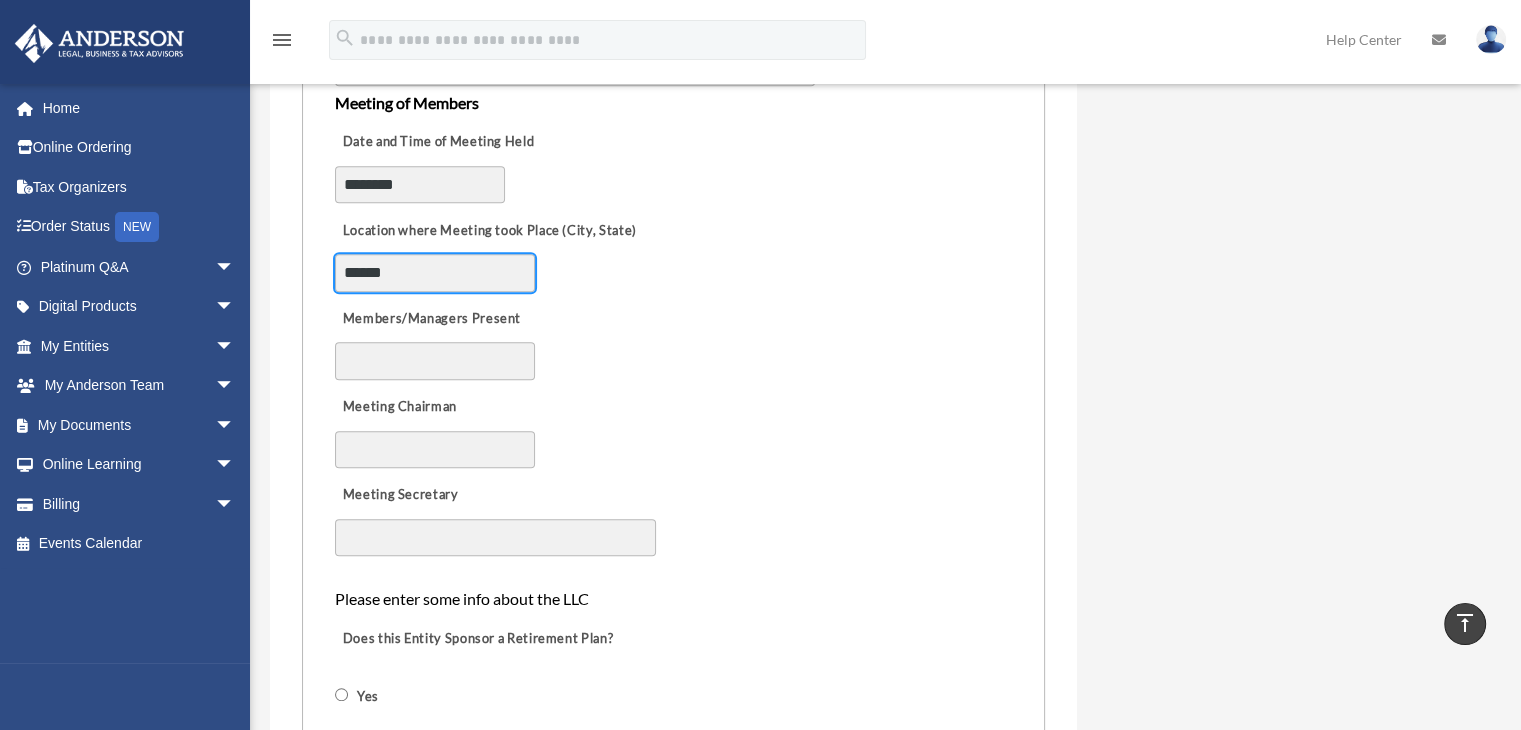 type on "******" 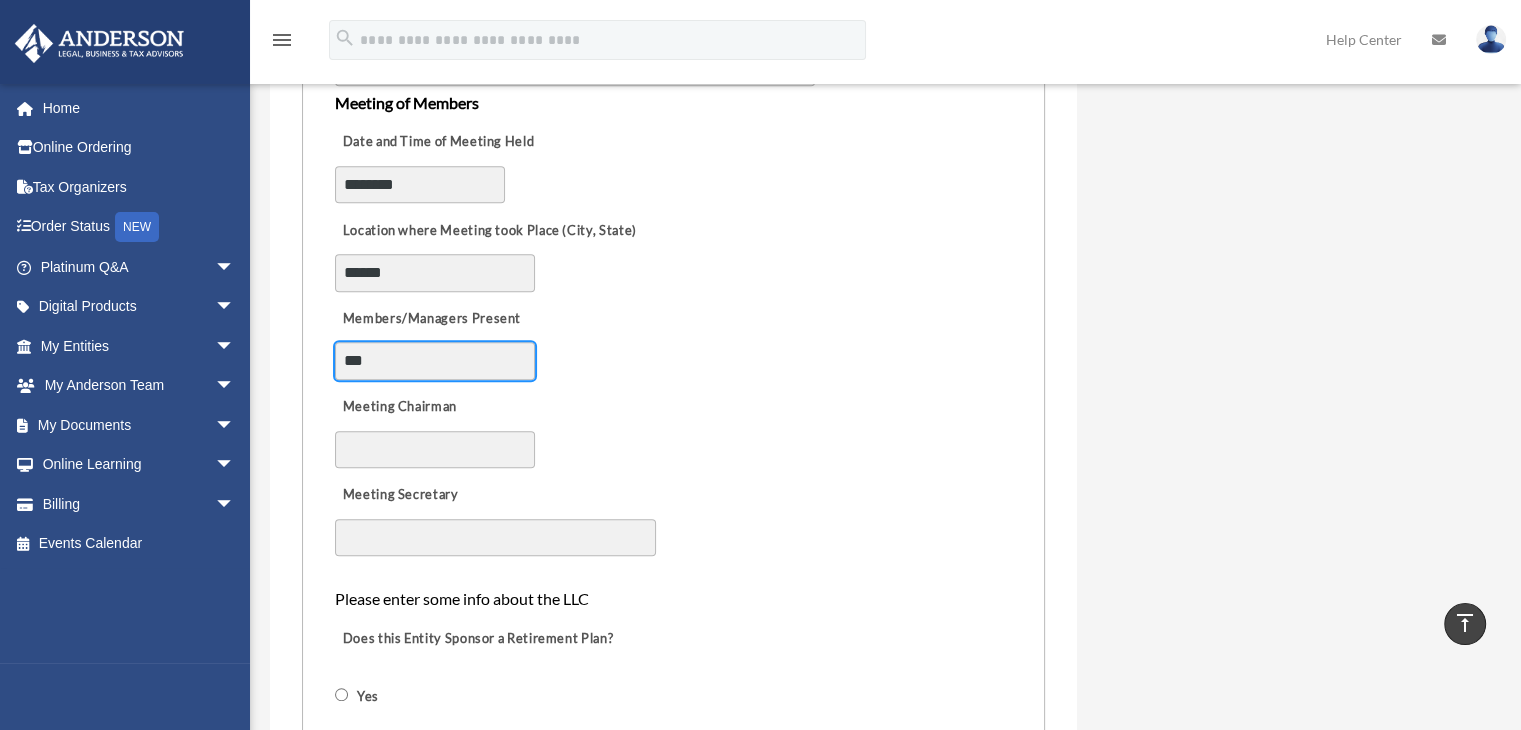 type on "***" 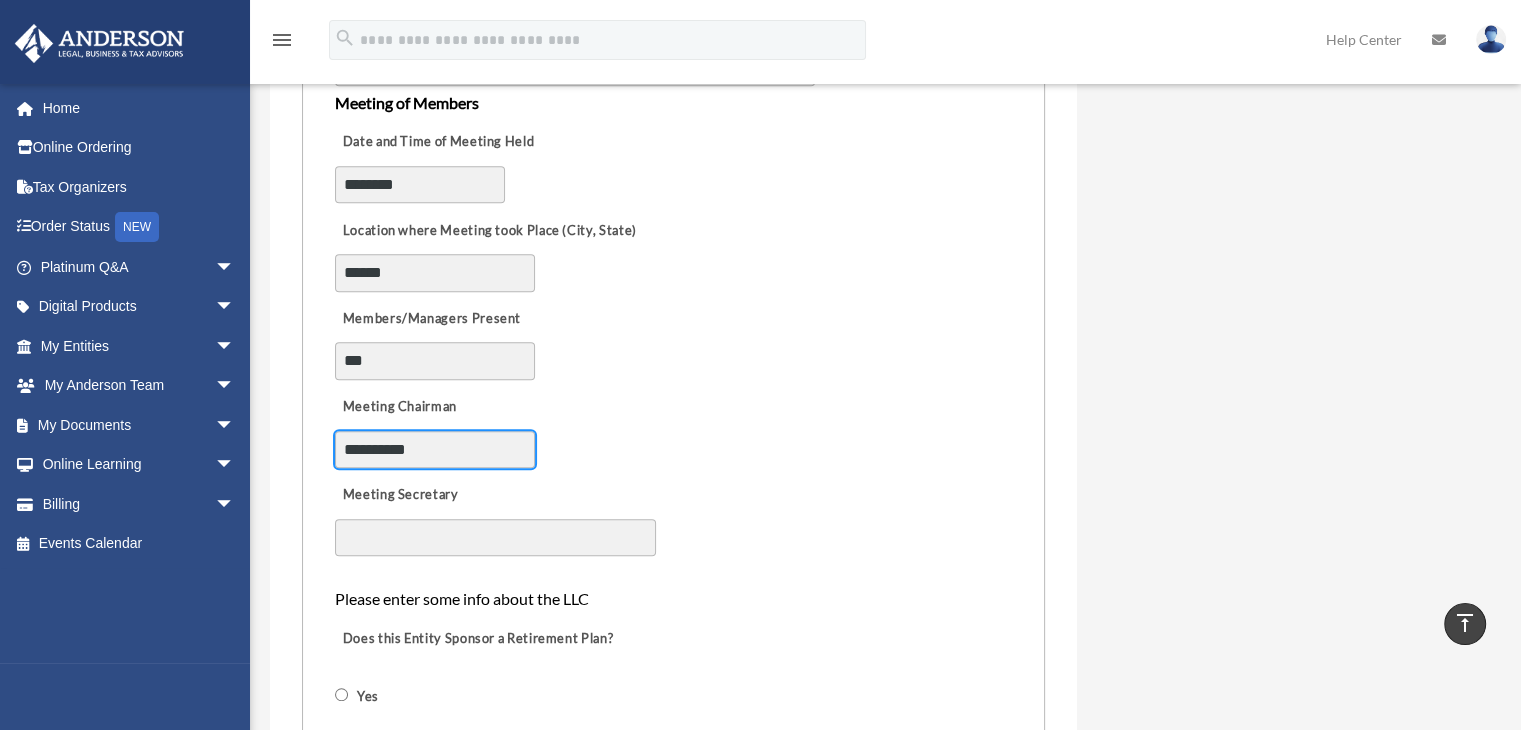 type on "**********" 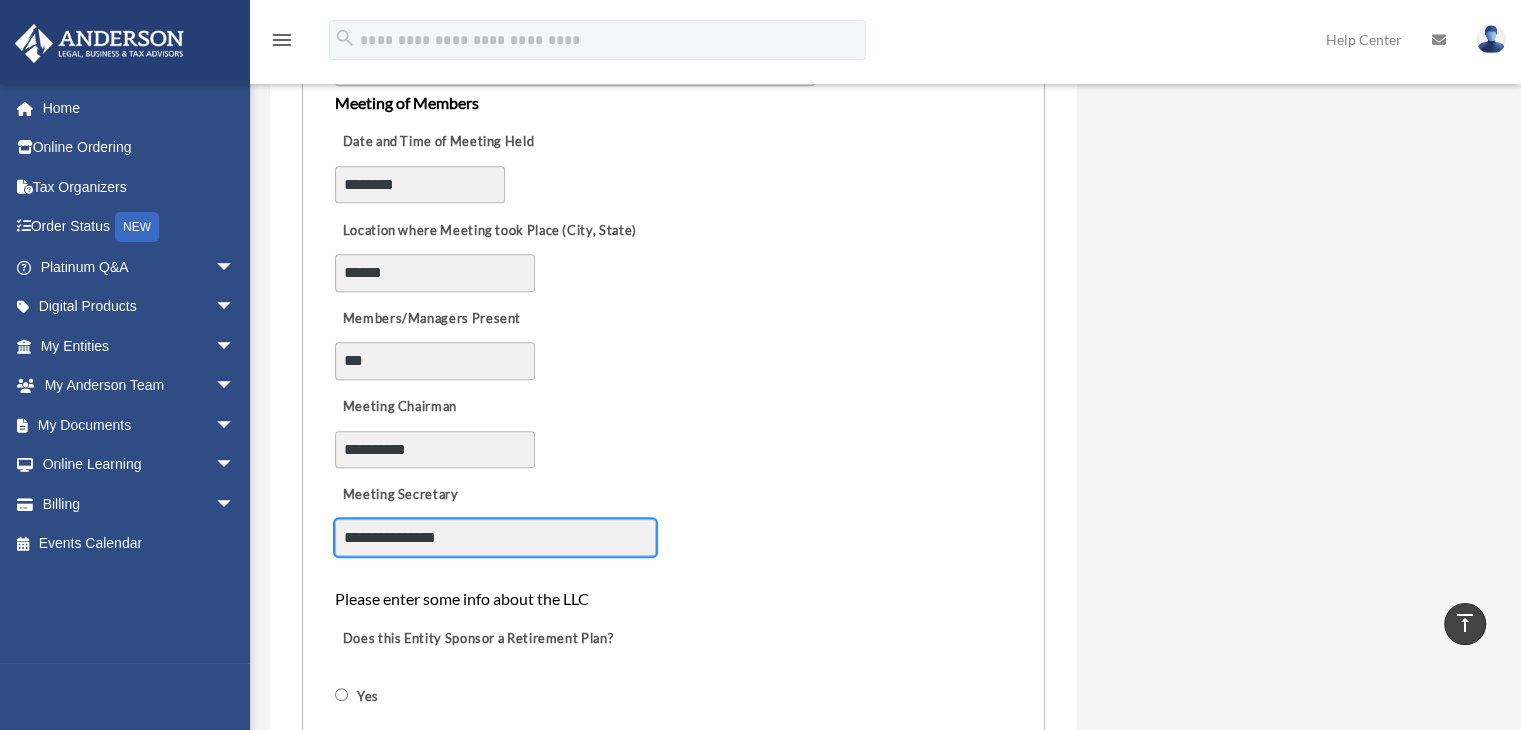 type on "**********" 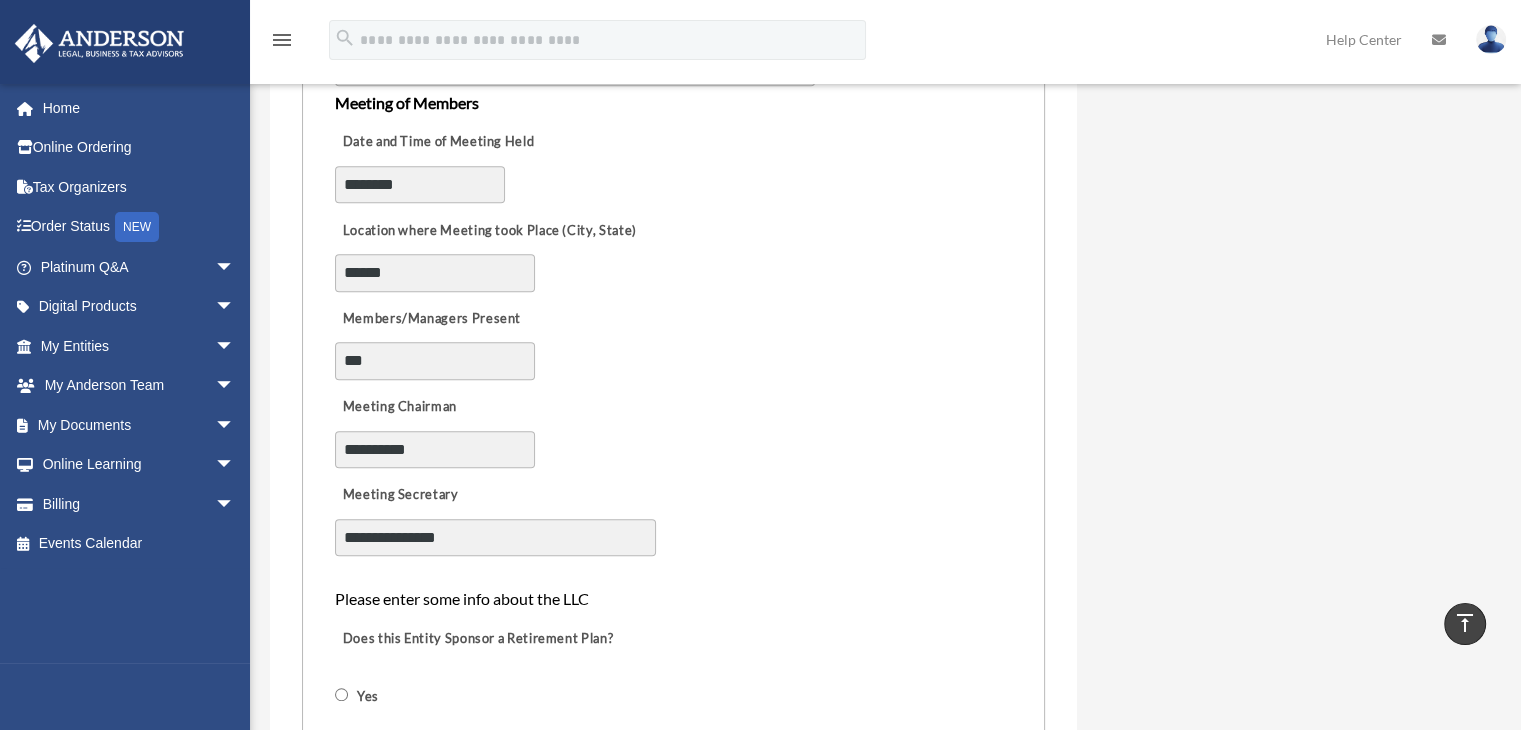 click on "**********" at bounding box center [673, 426] 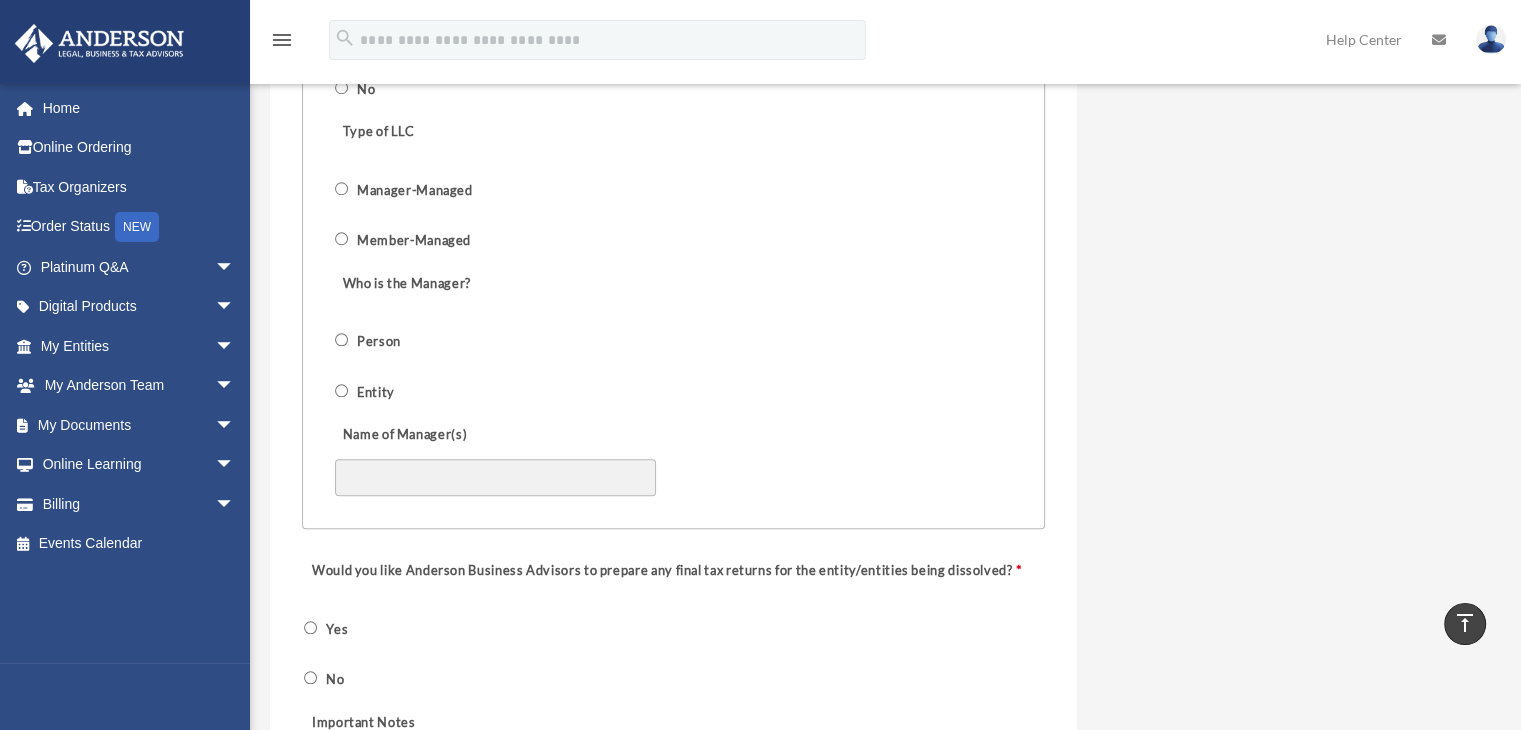 scroll, scrollTop: 1848, scrollLeft: 0, axis: vertical 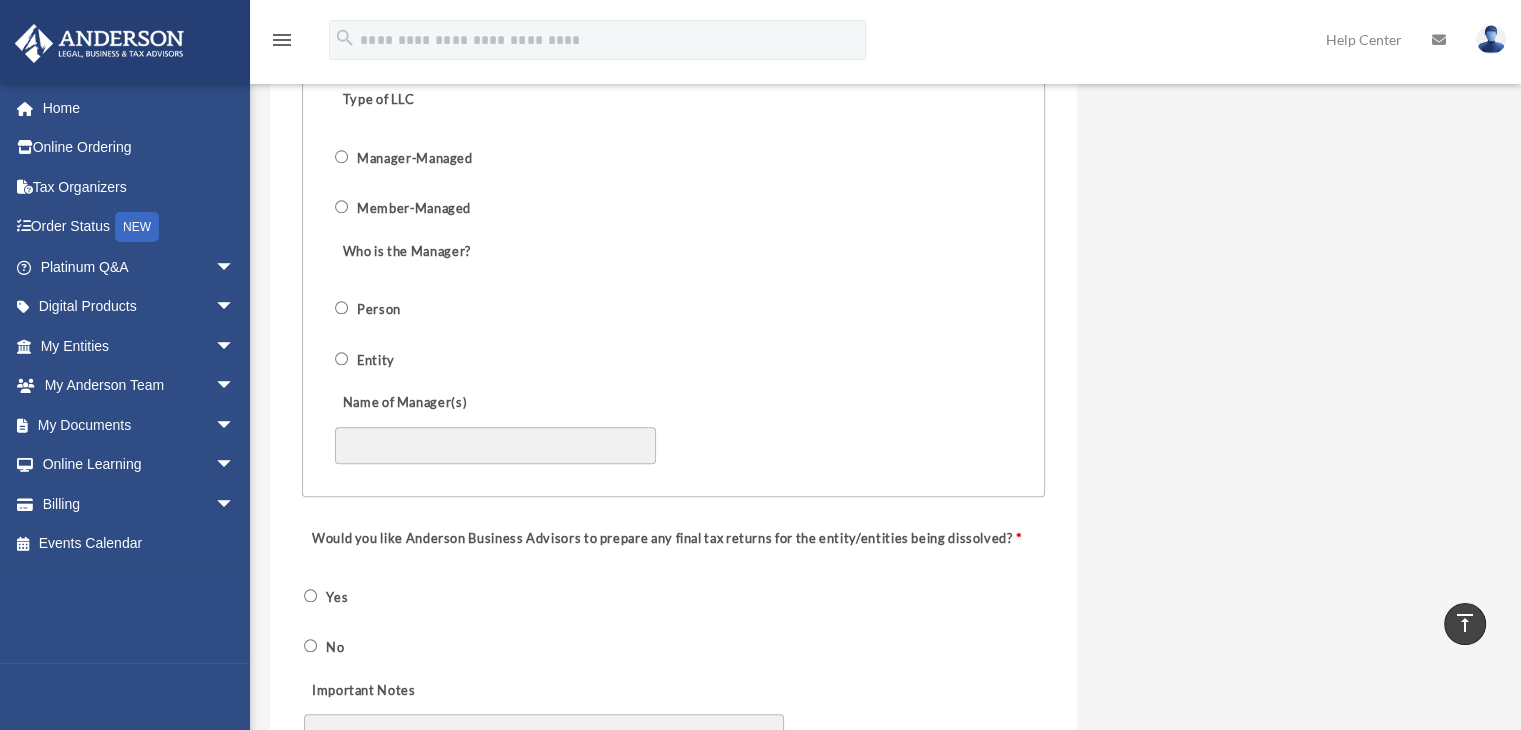 click on "Member-Managed" at bounding box center (415, 209) 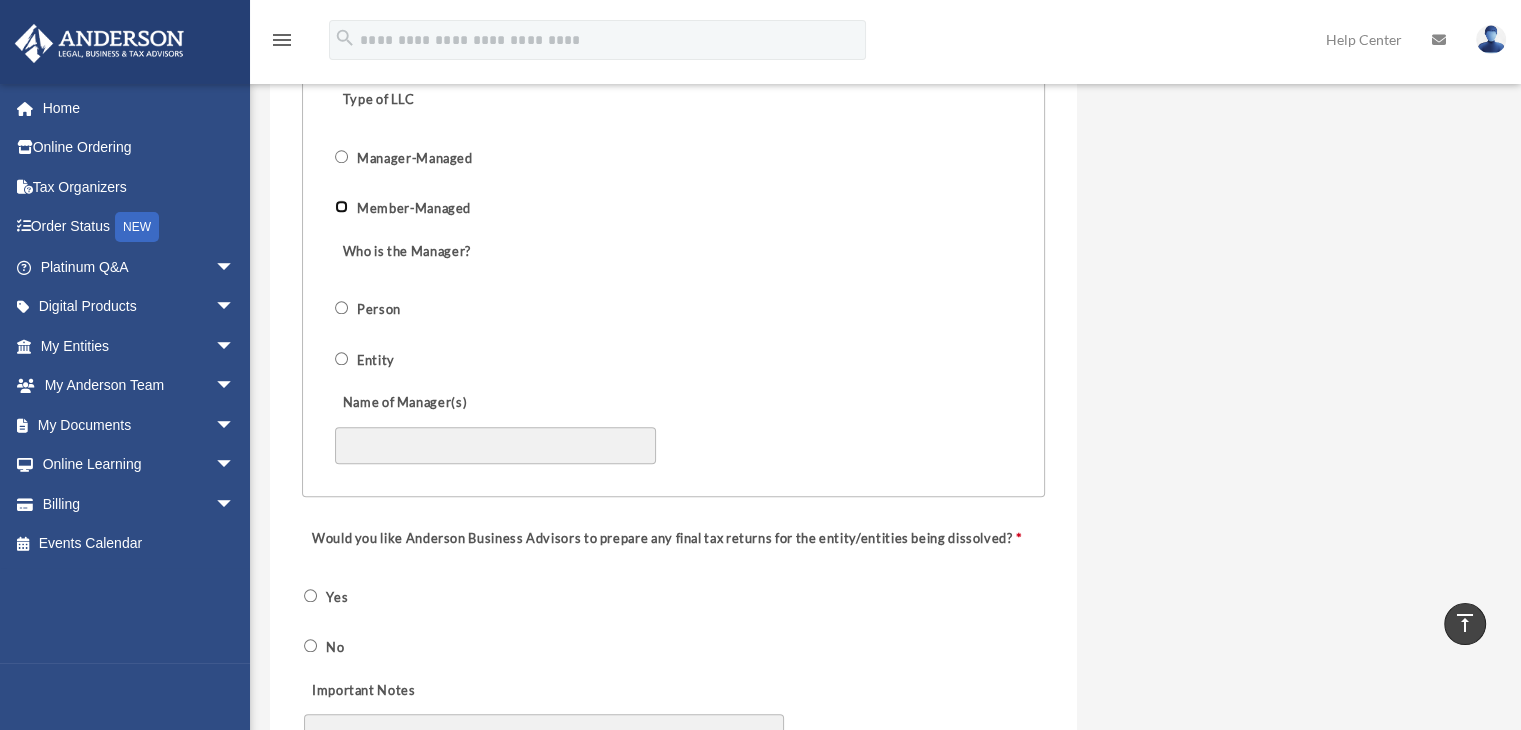 scroll, scrollTop: 1760, scrollLeft: 0, axis: vertical 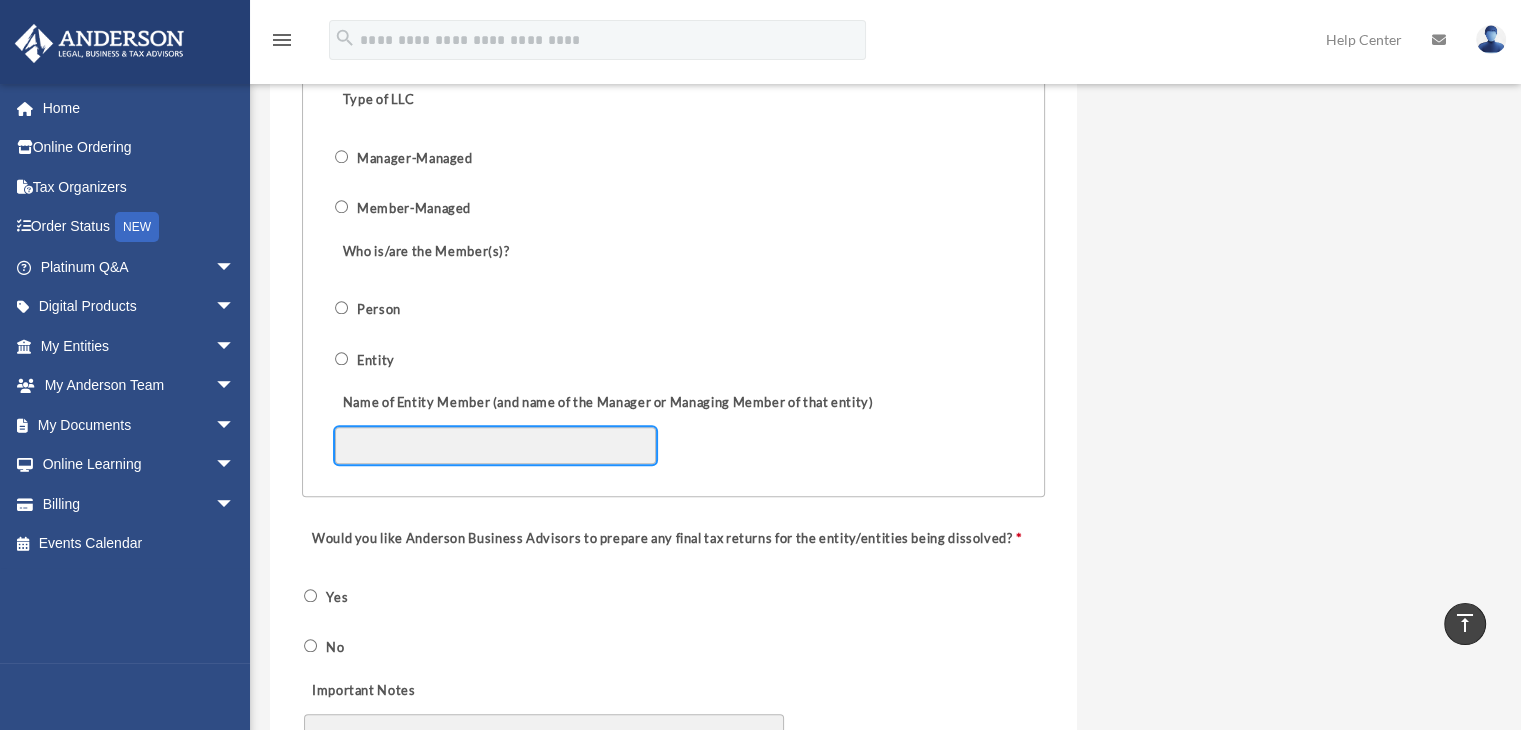 click on "Name of Entity Member (and name of the Manager or Managing Member of that entity)" at bounding box center [495, 446] 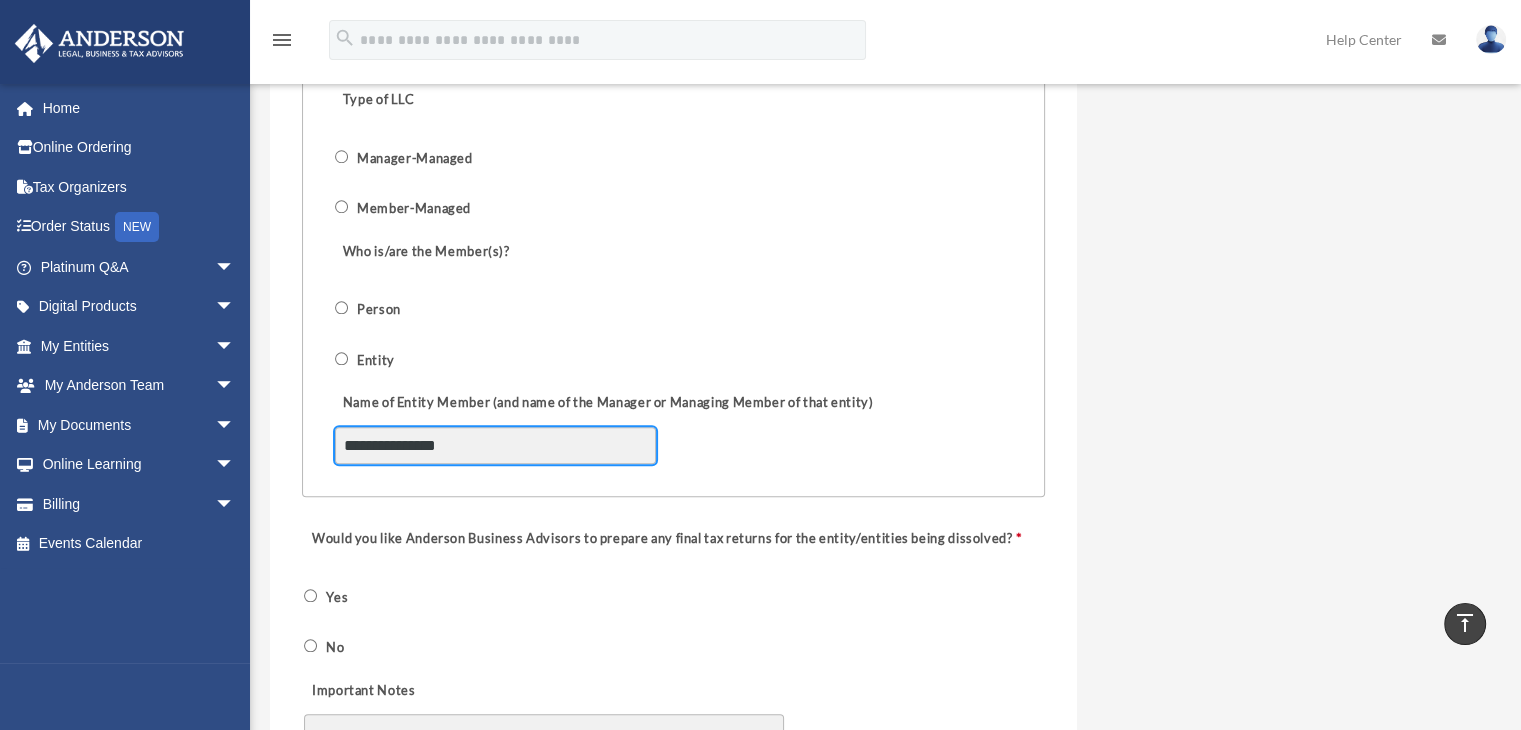 type on "**********" 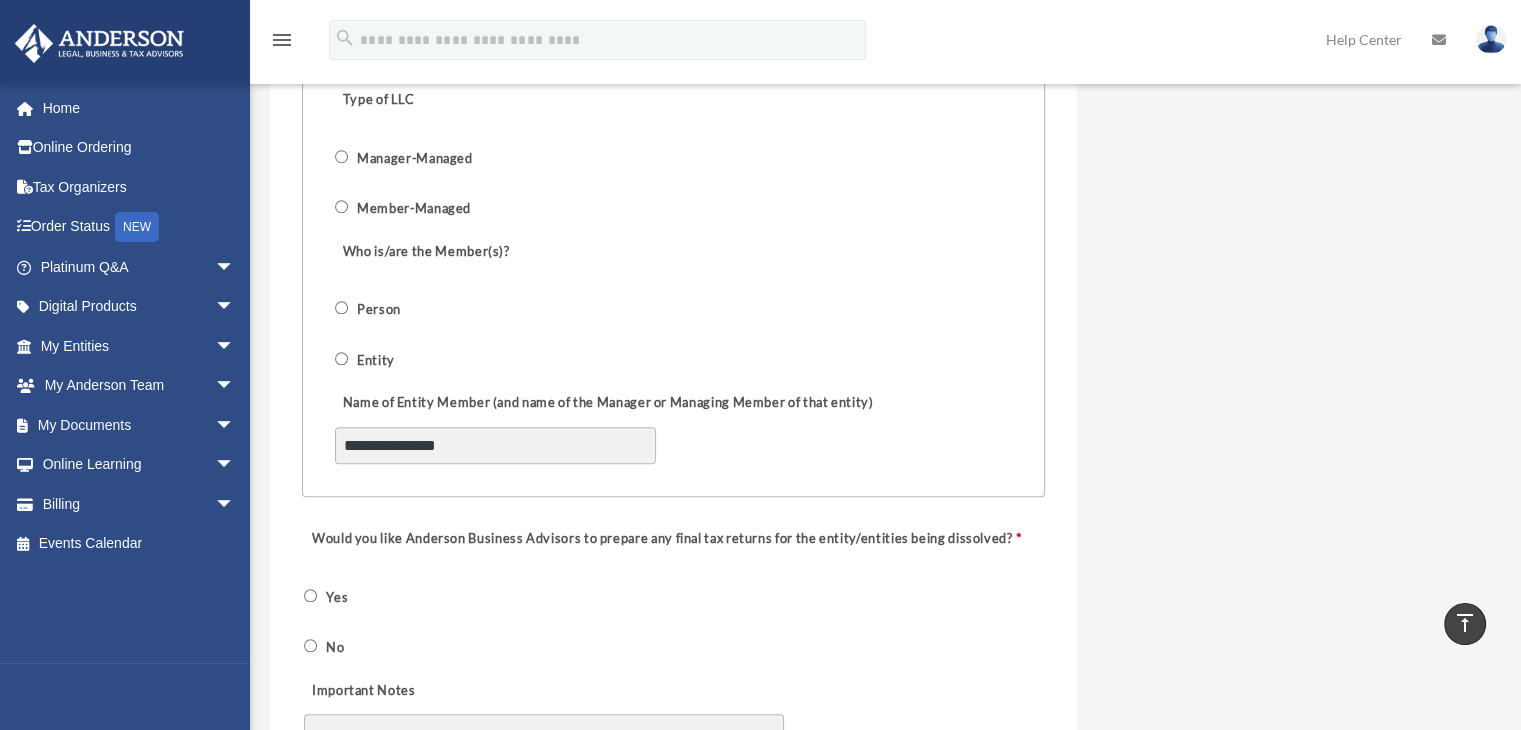 click on "**********" at bounding box center (673, 422) 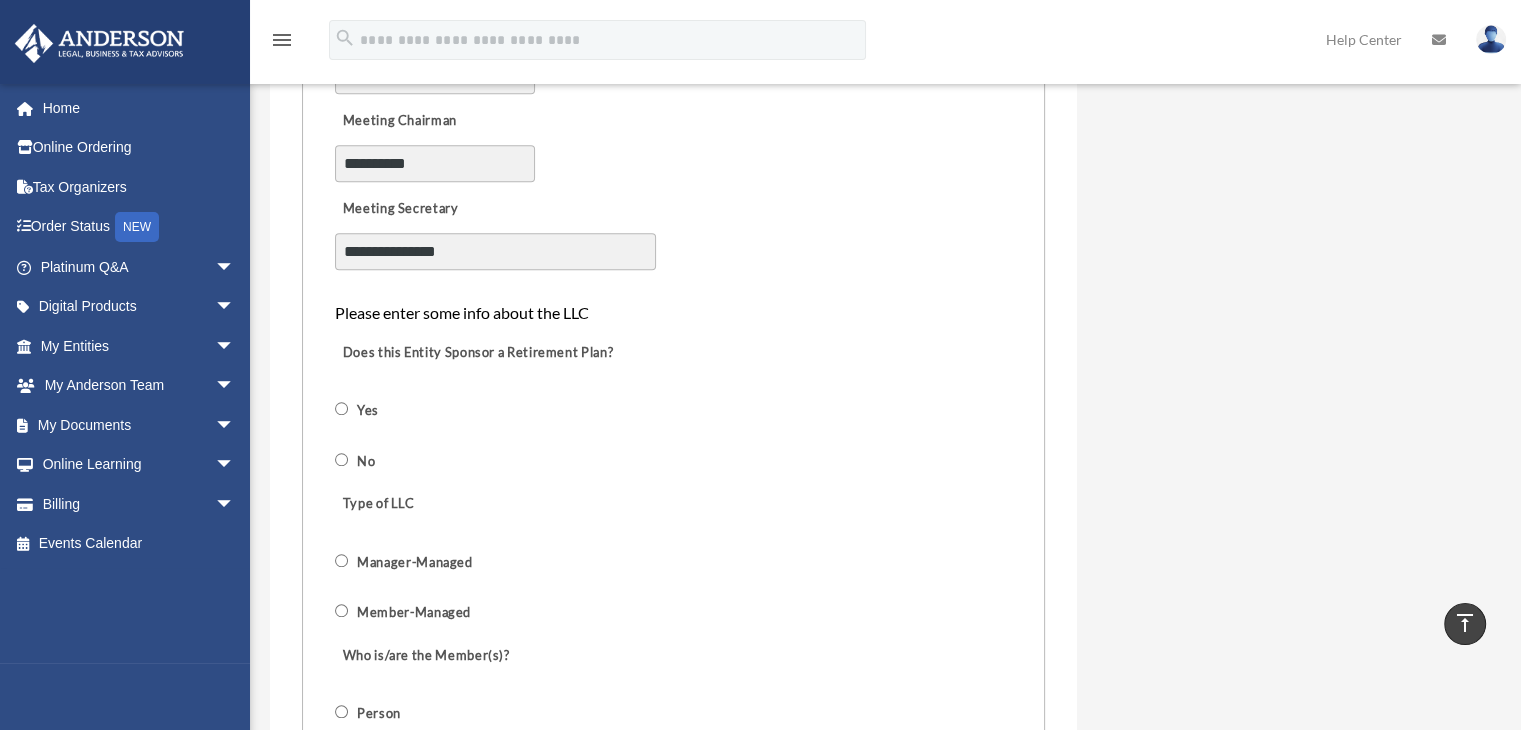 scroll, scrollTop: 1188, scrollLeft: 0, axis: vertical 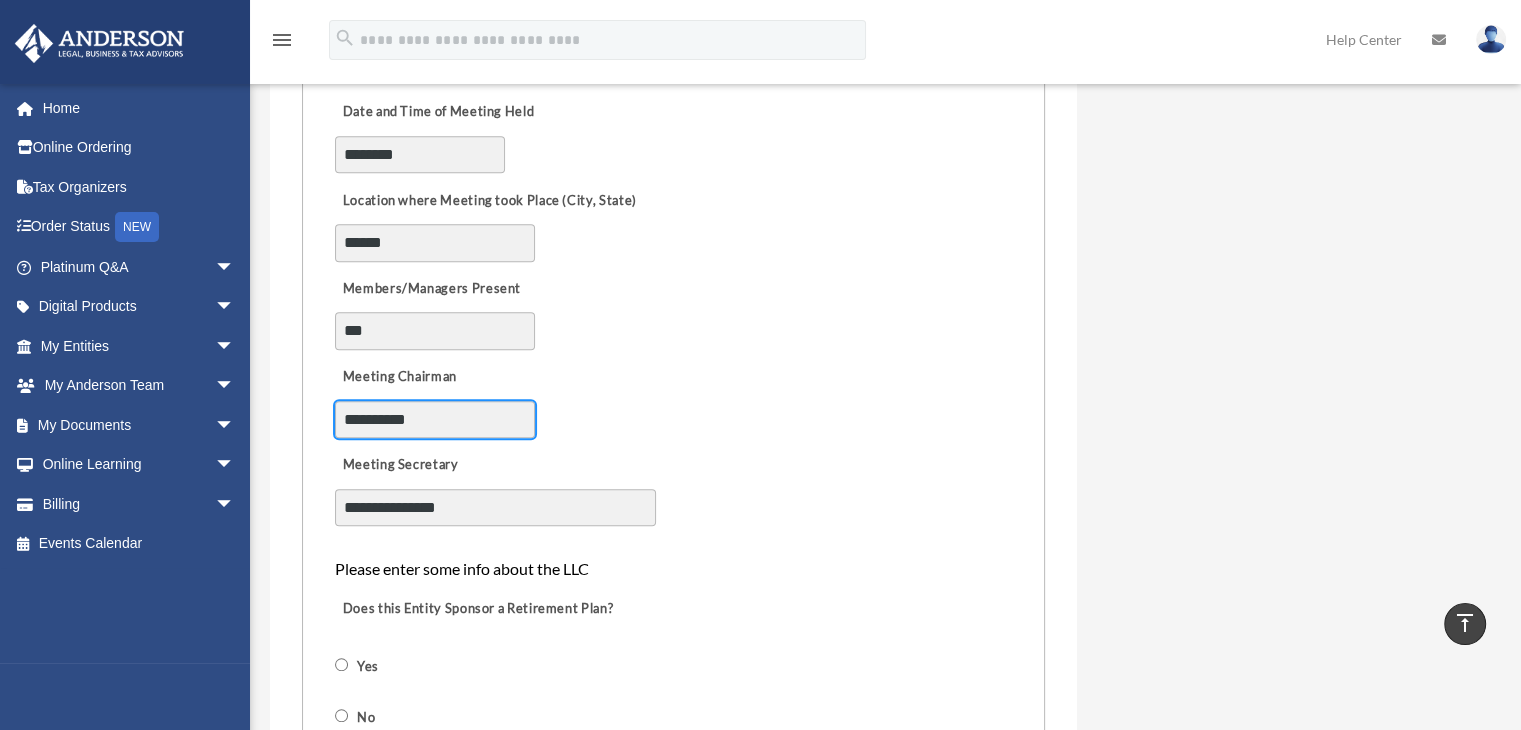 click on "**********" at bounding box center [435, 420] 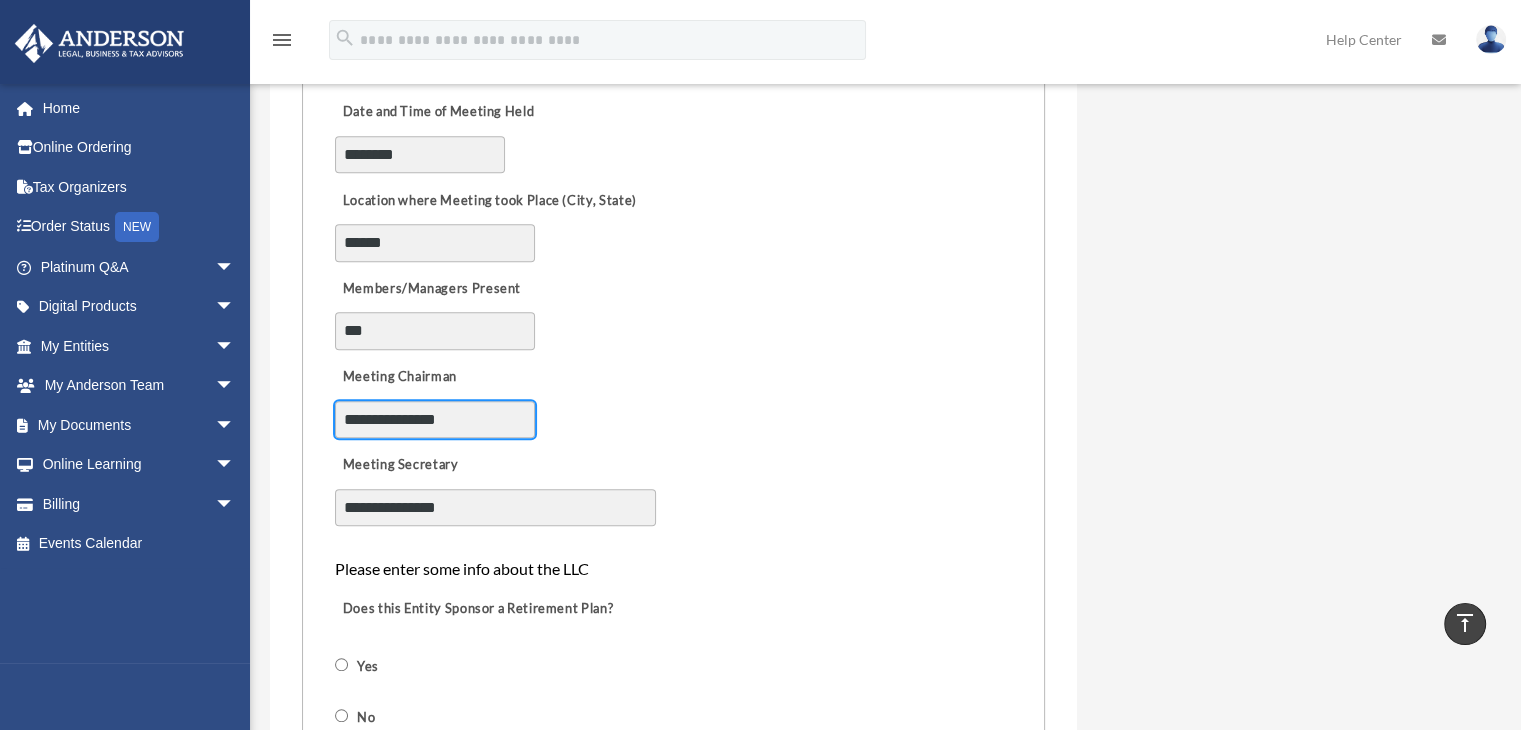 type on "**********" 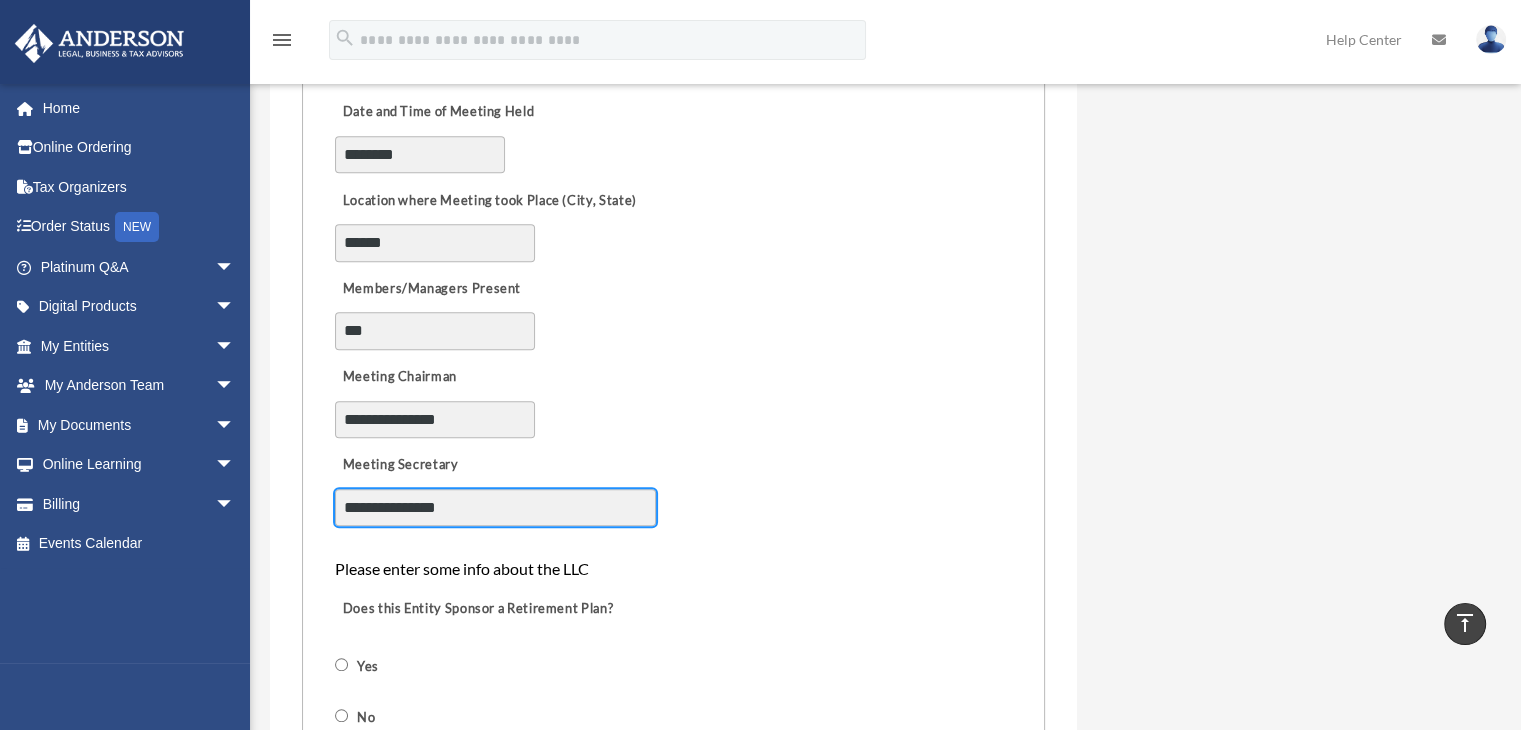 click on "**********" at bounding box center (495, 508) 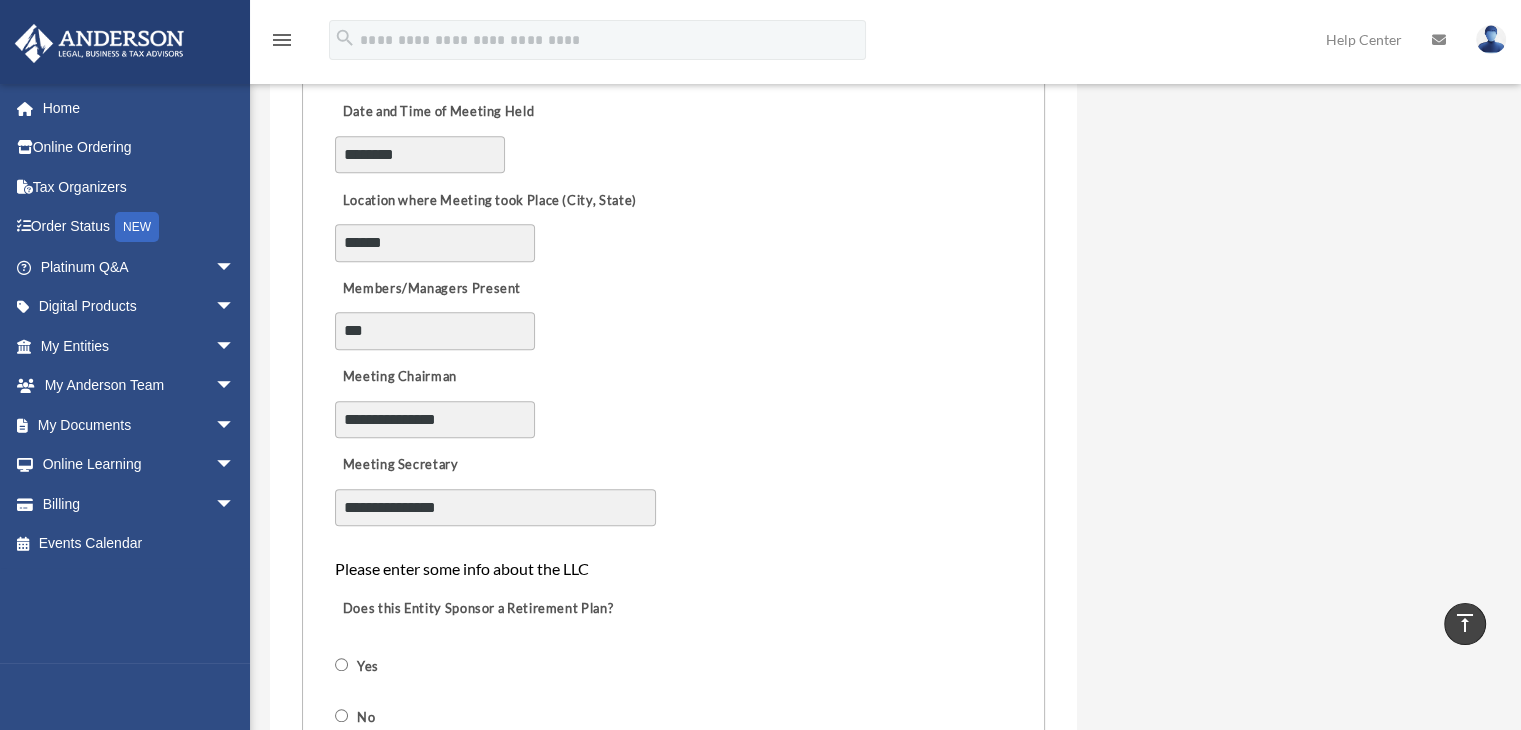 click on "**********" at bounding box center (673, 541) 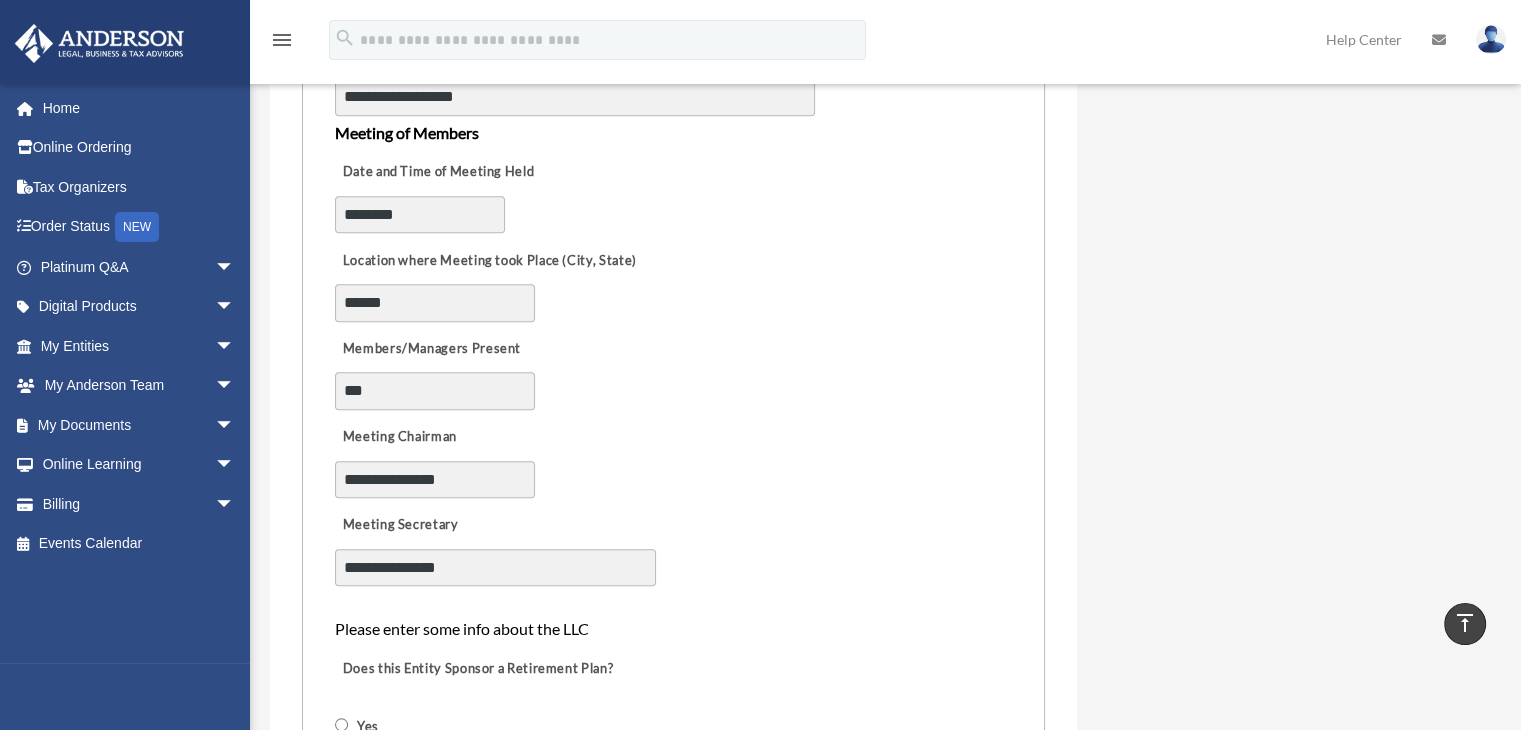 scroll, scrollTop: 1124, scrollLeft: 0, axis: vertical 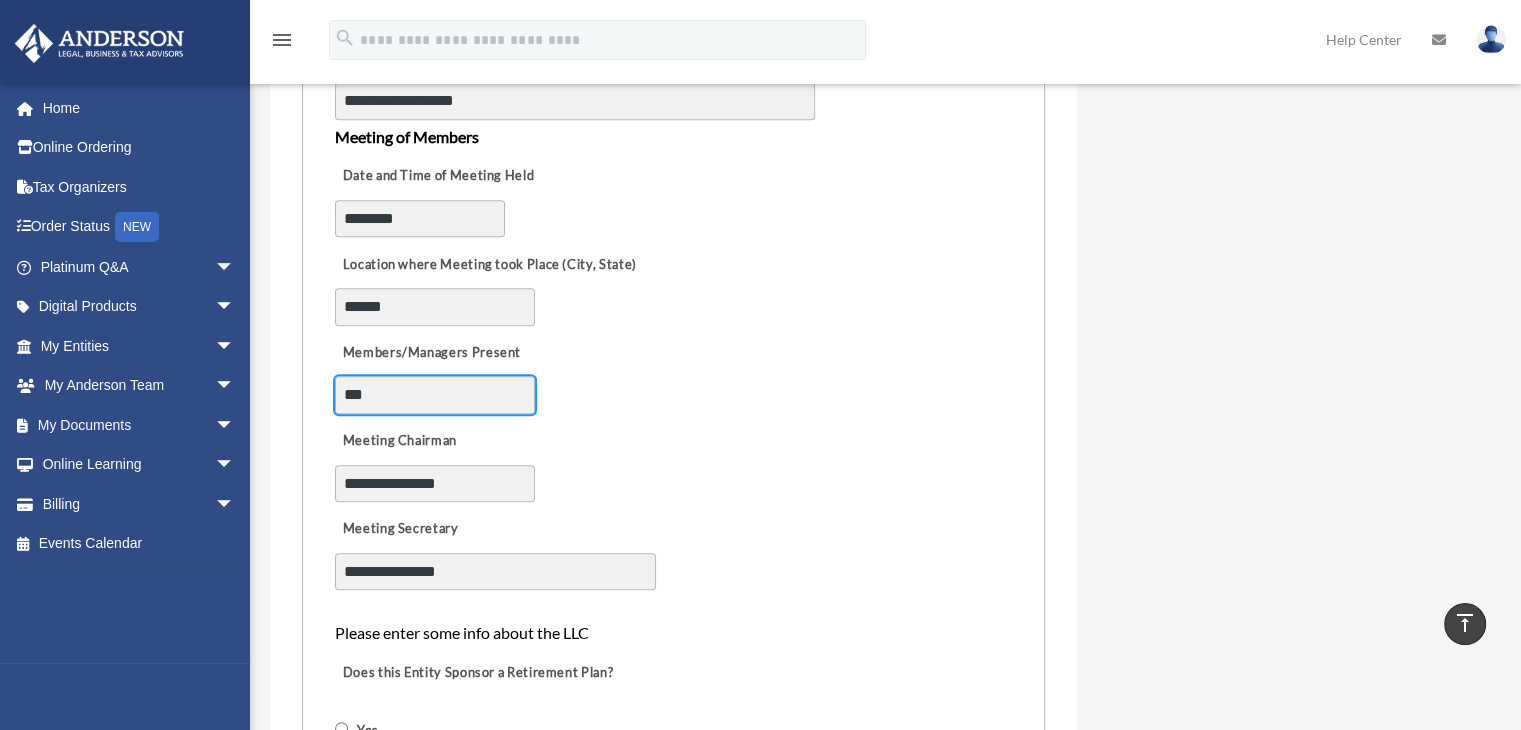 click on "***" at bounding box center (435, 395) 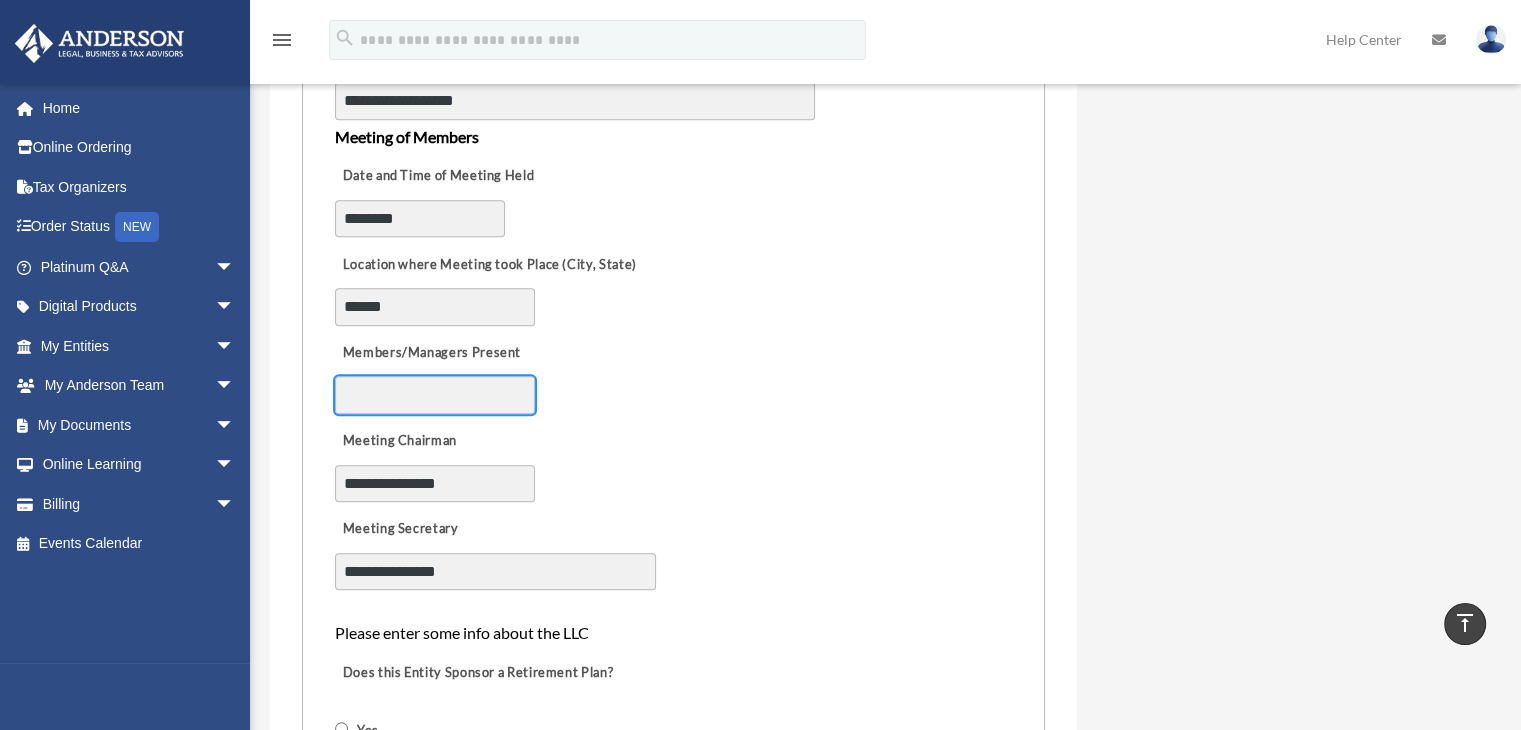 type 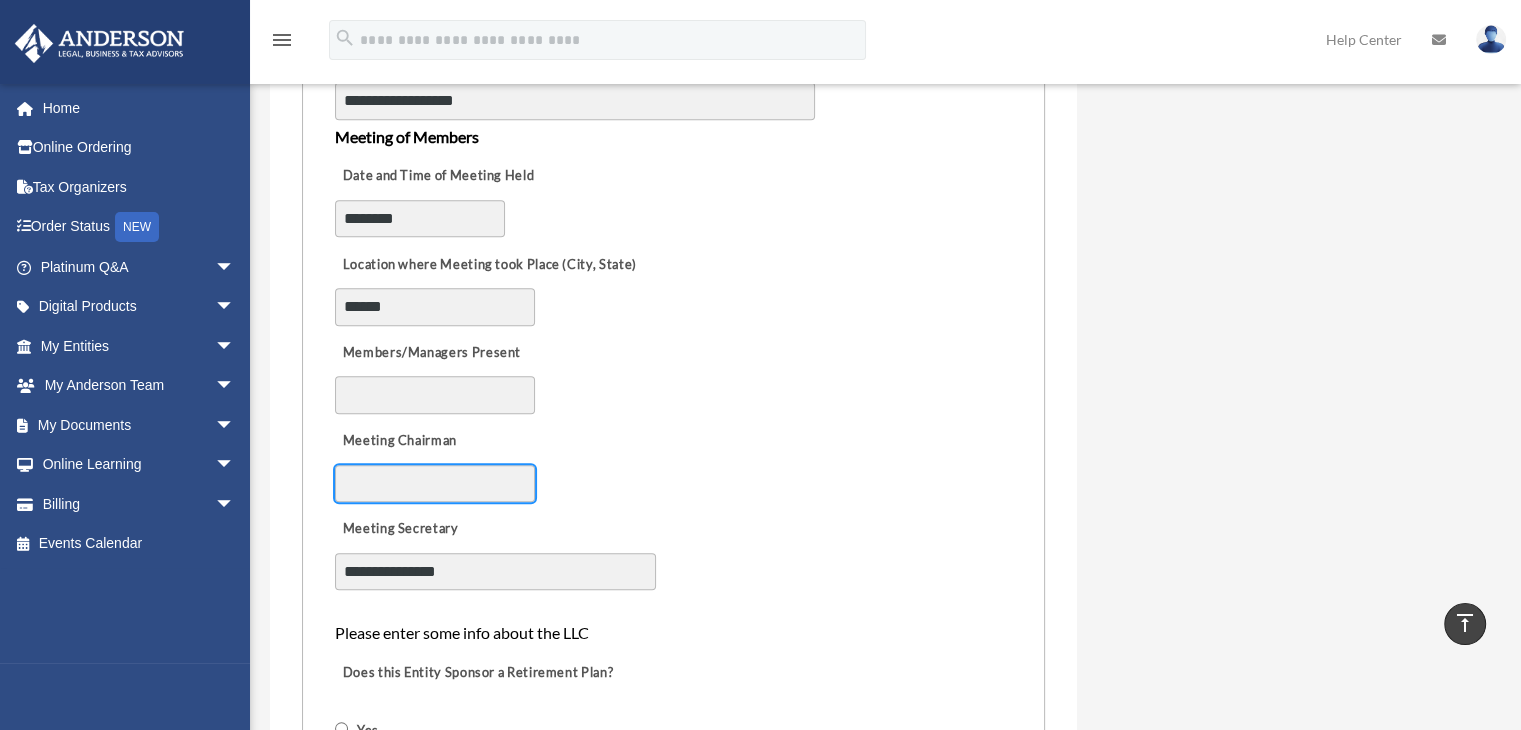 type 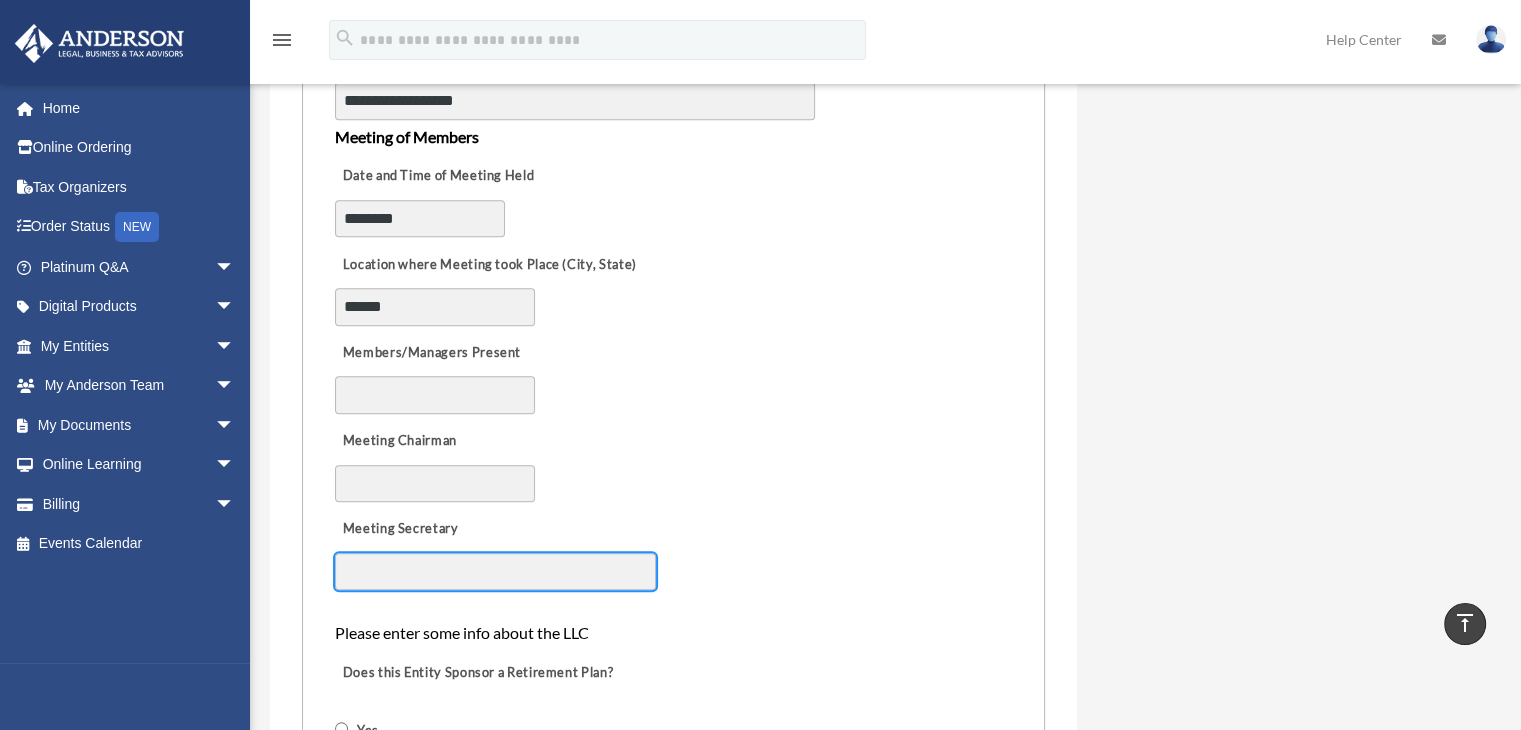 type 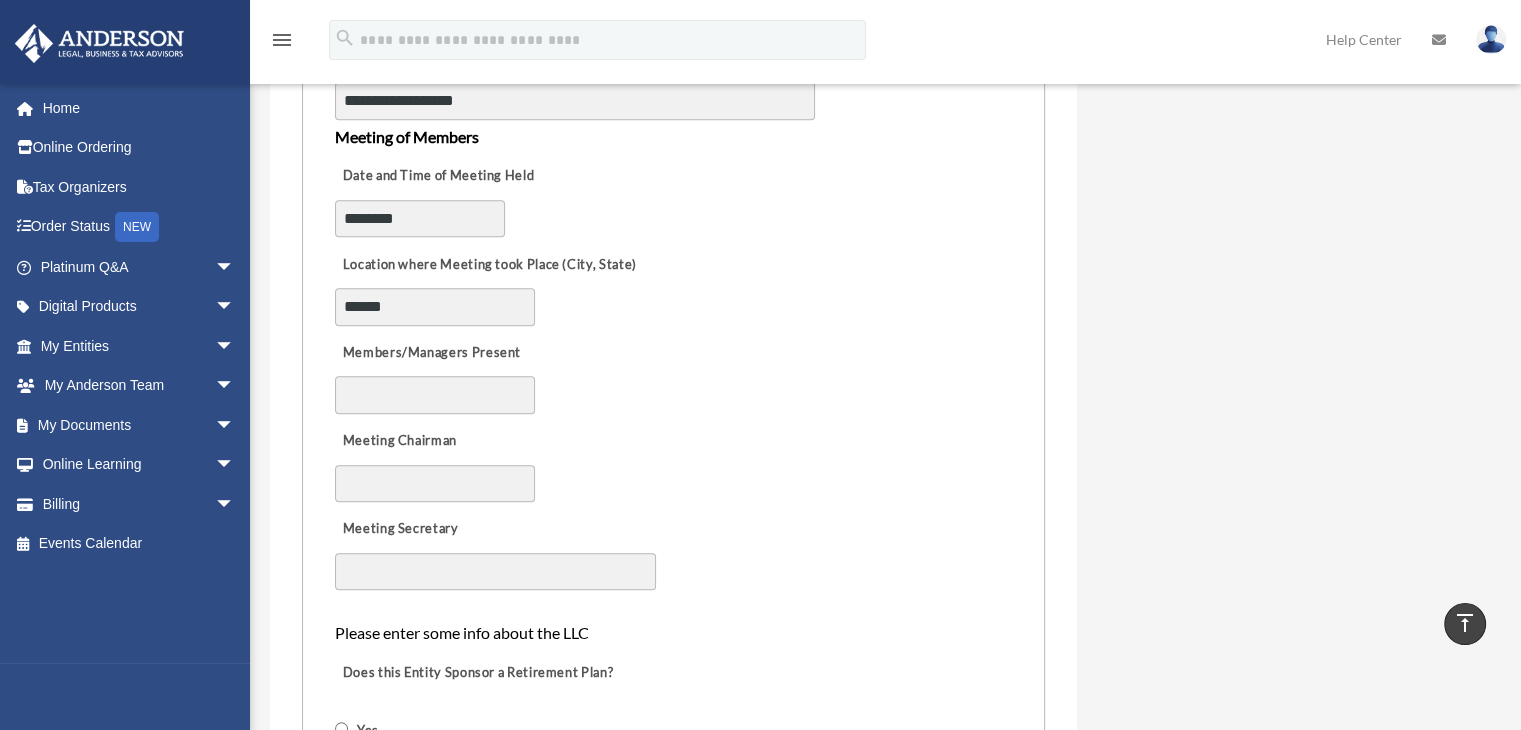 click on "**********" at bounding box center (673, 489) 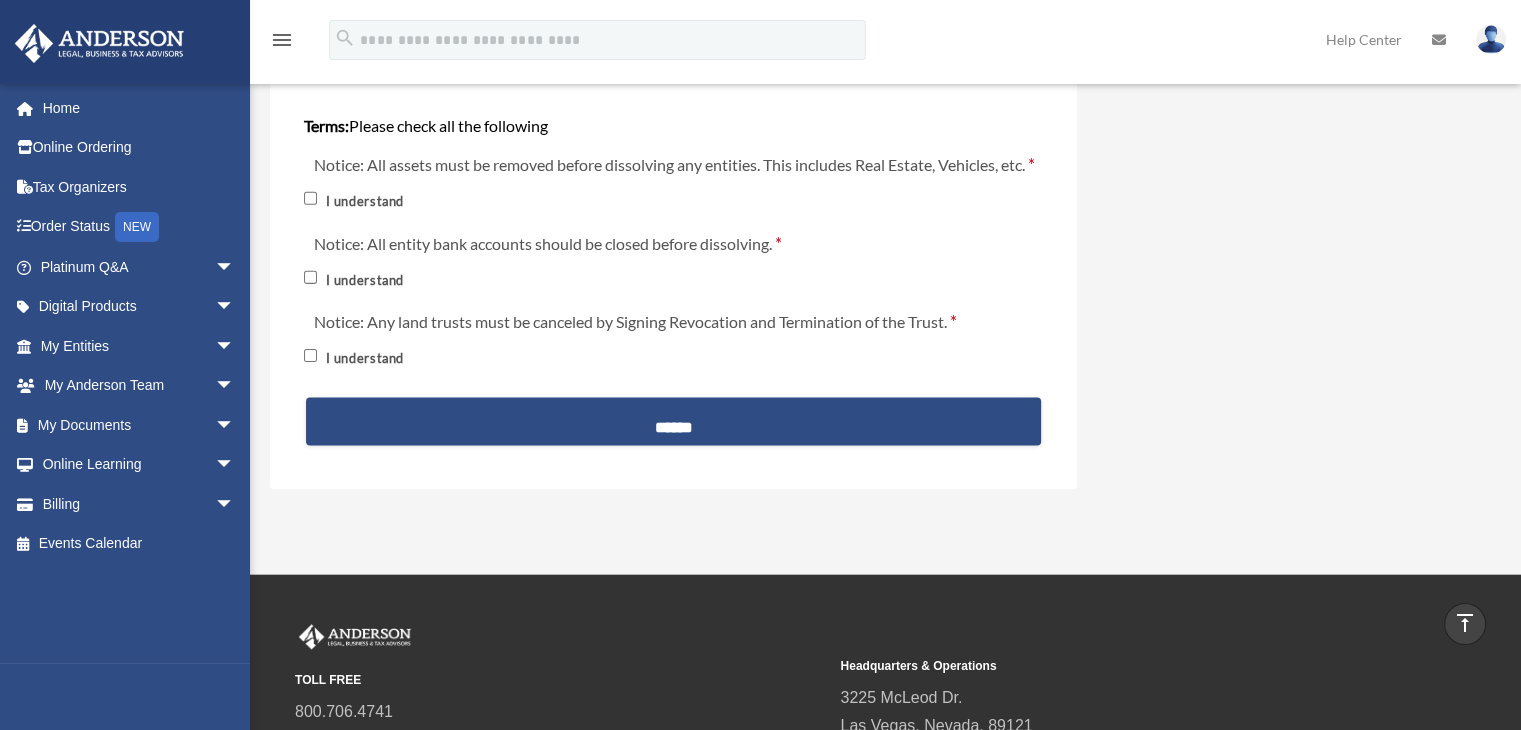 scroll, scrollTop: 2596, scrollLeft: 0, axis: vertical 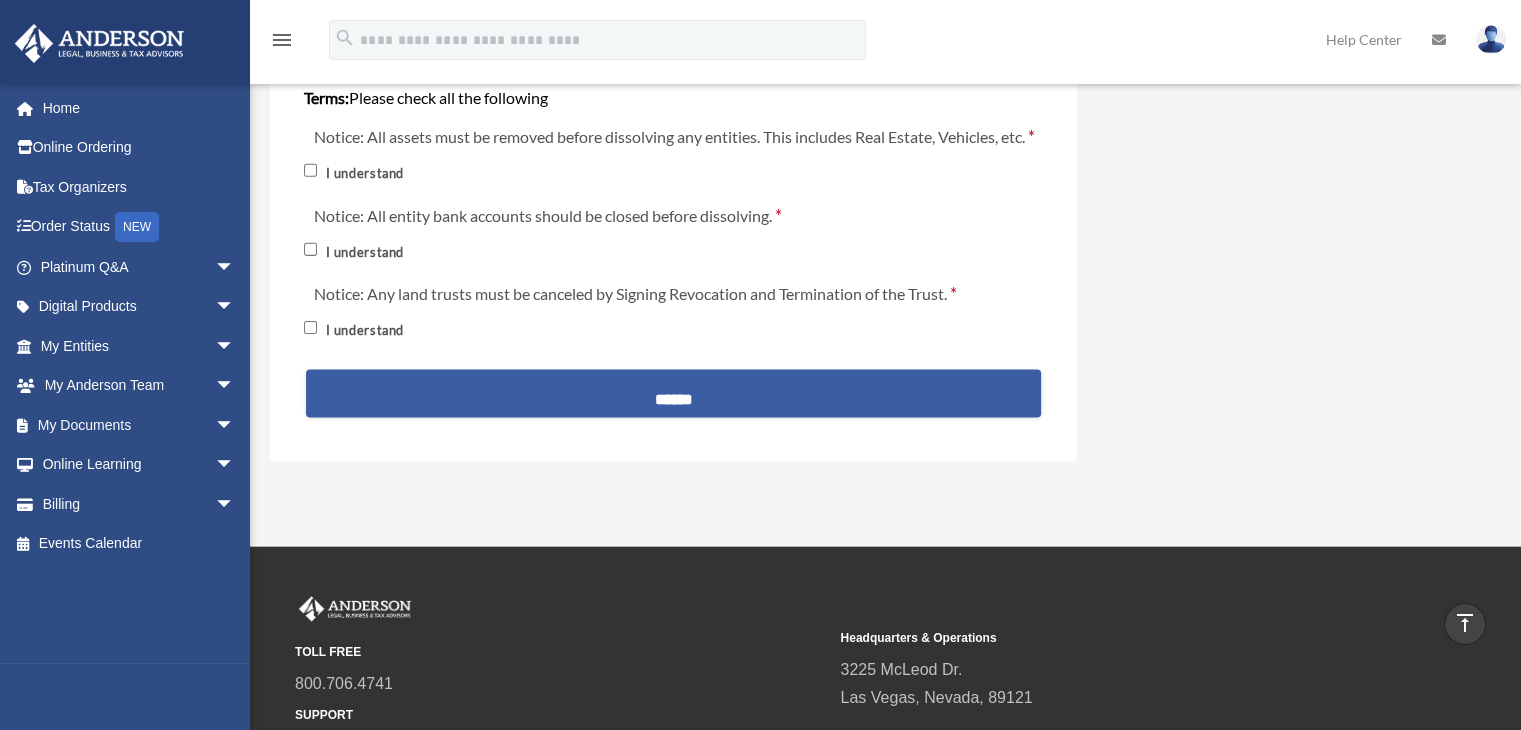 click on "******" at bounding box center (673, 393) 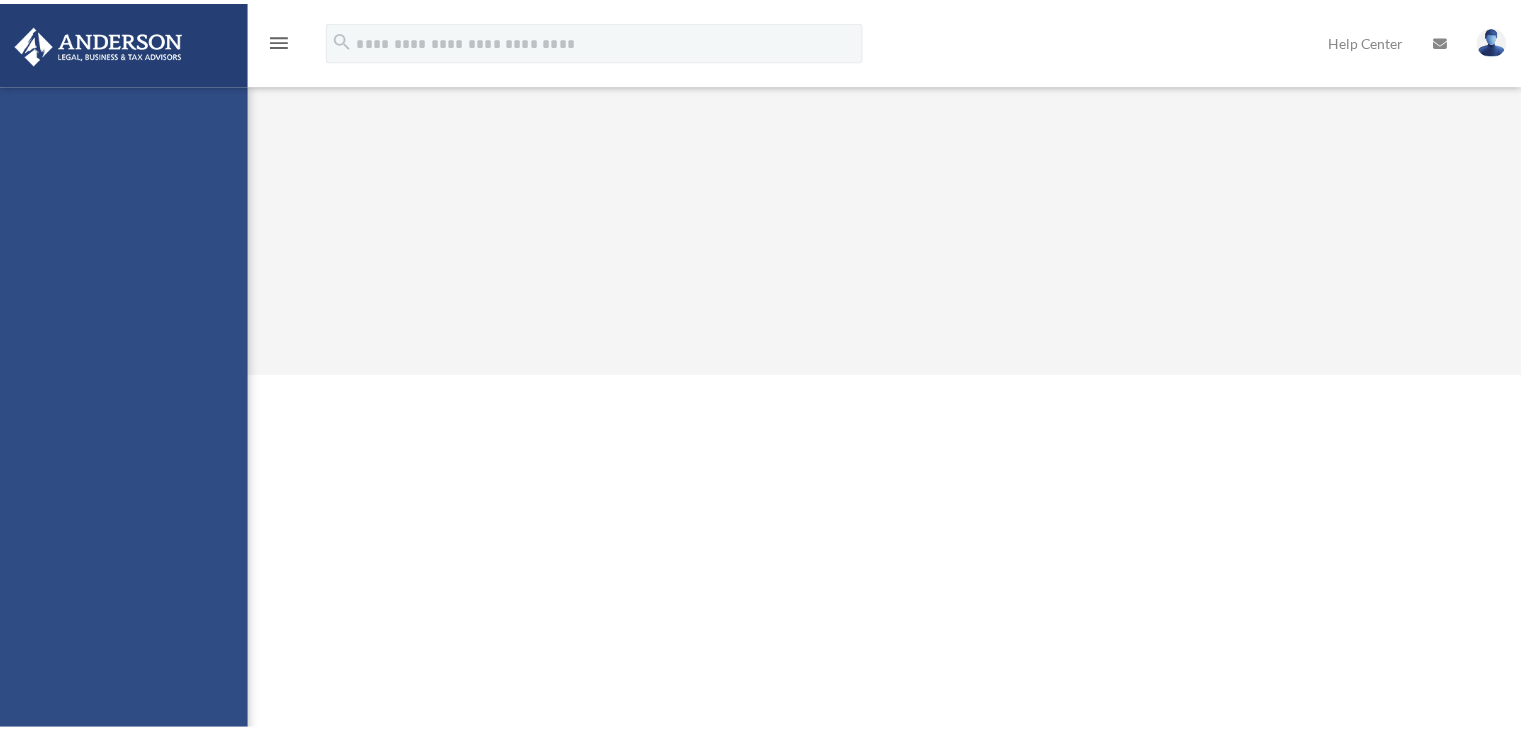 scroll, scrollTop: 0, scrollLeft: 0, axis: both 